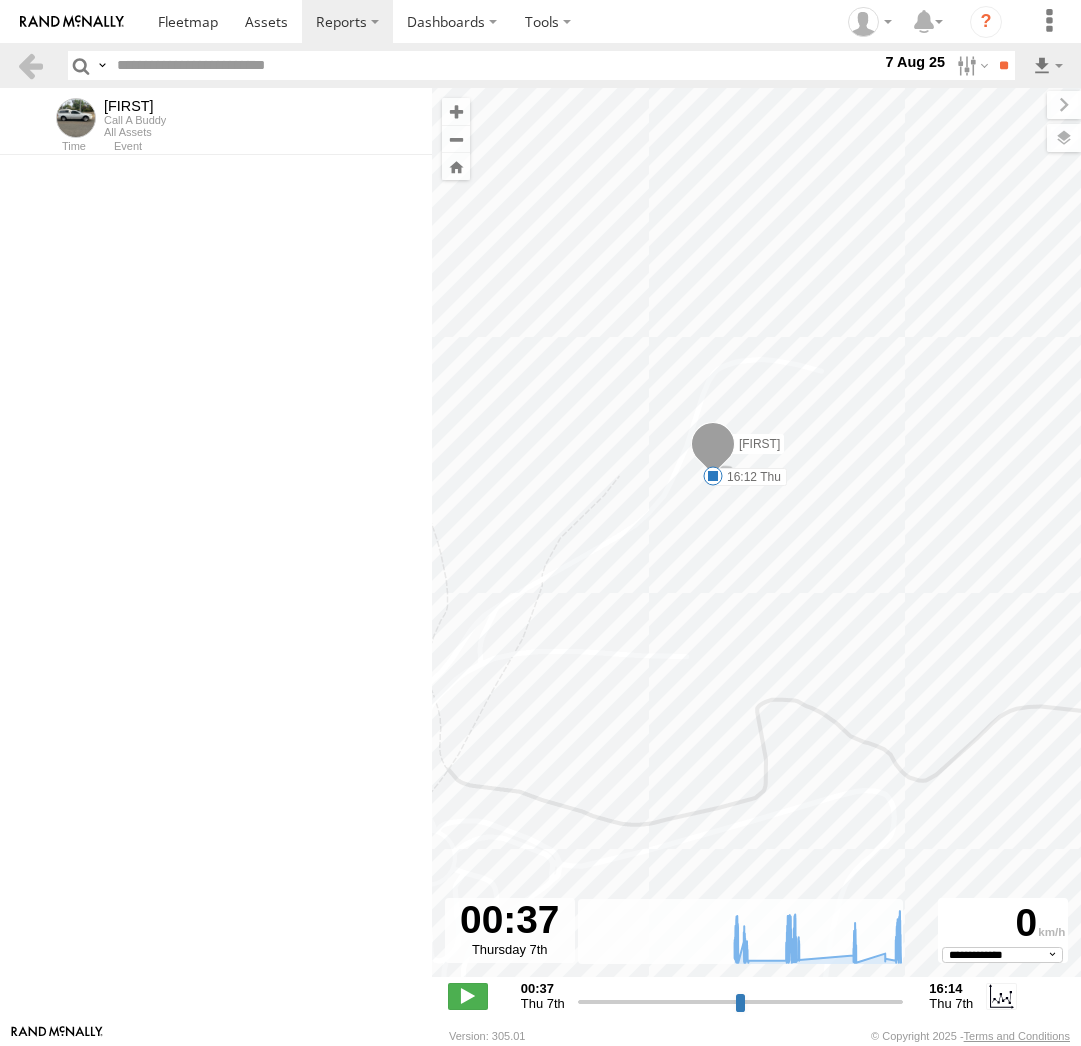 select on "**********" 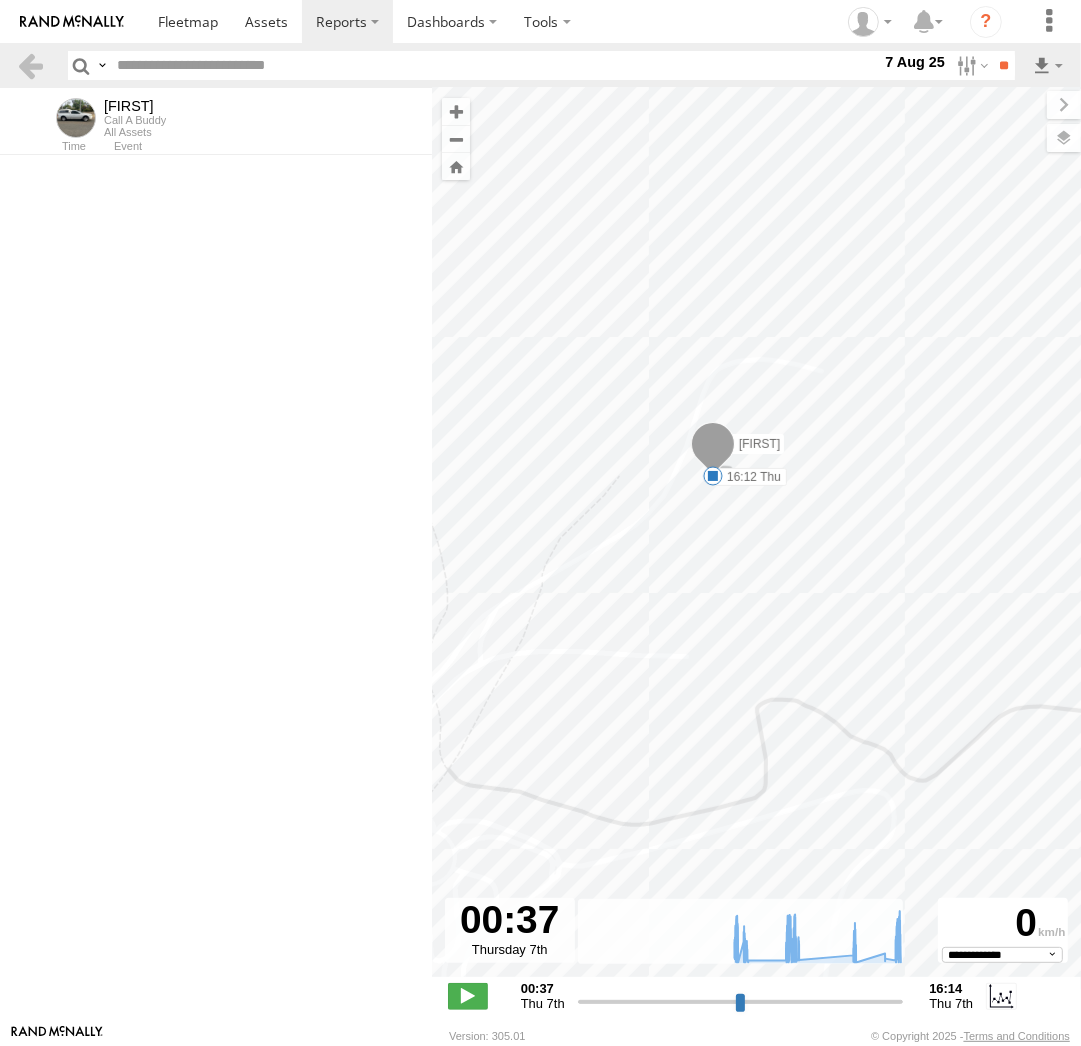 scroll, scrollTop: 38486, scrollLeft: 0, axis: vertical 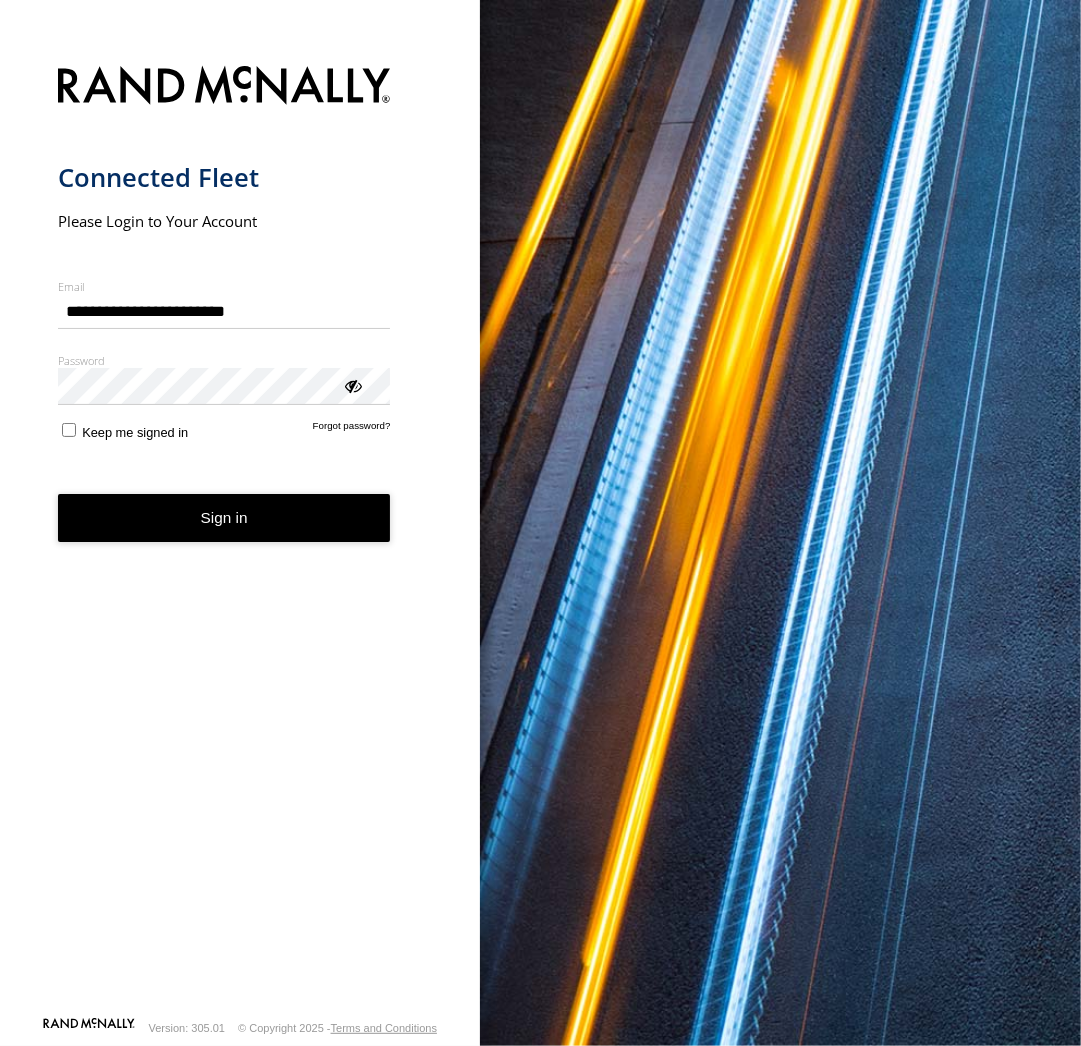 click on "Sign in" at bounding box center [224, 518] 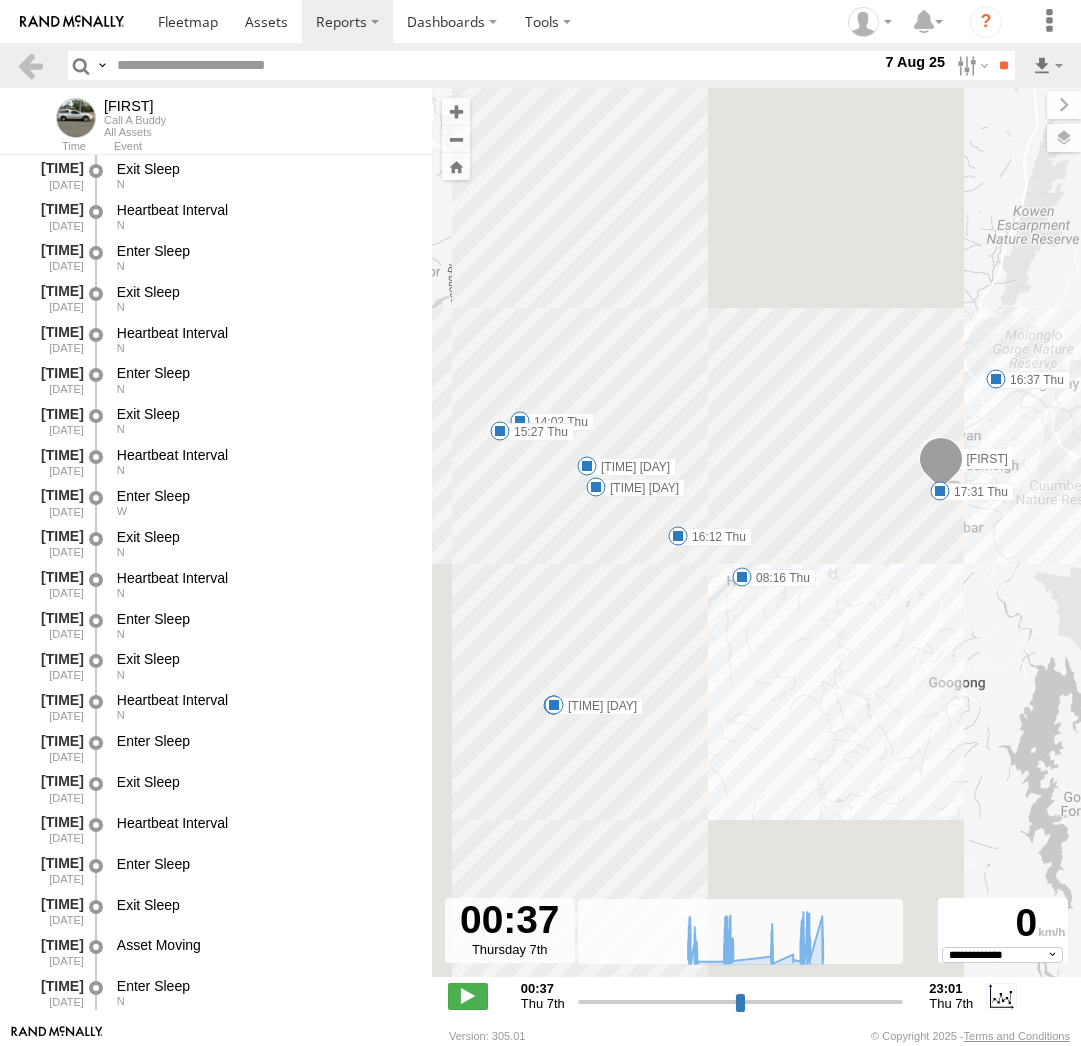 select on "**********" 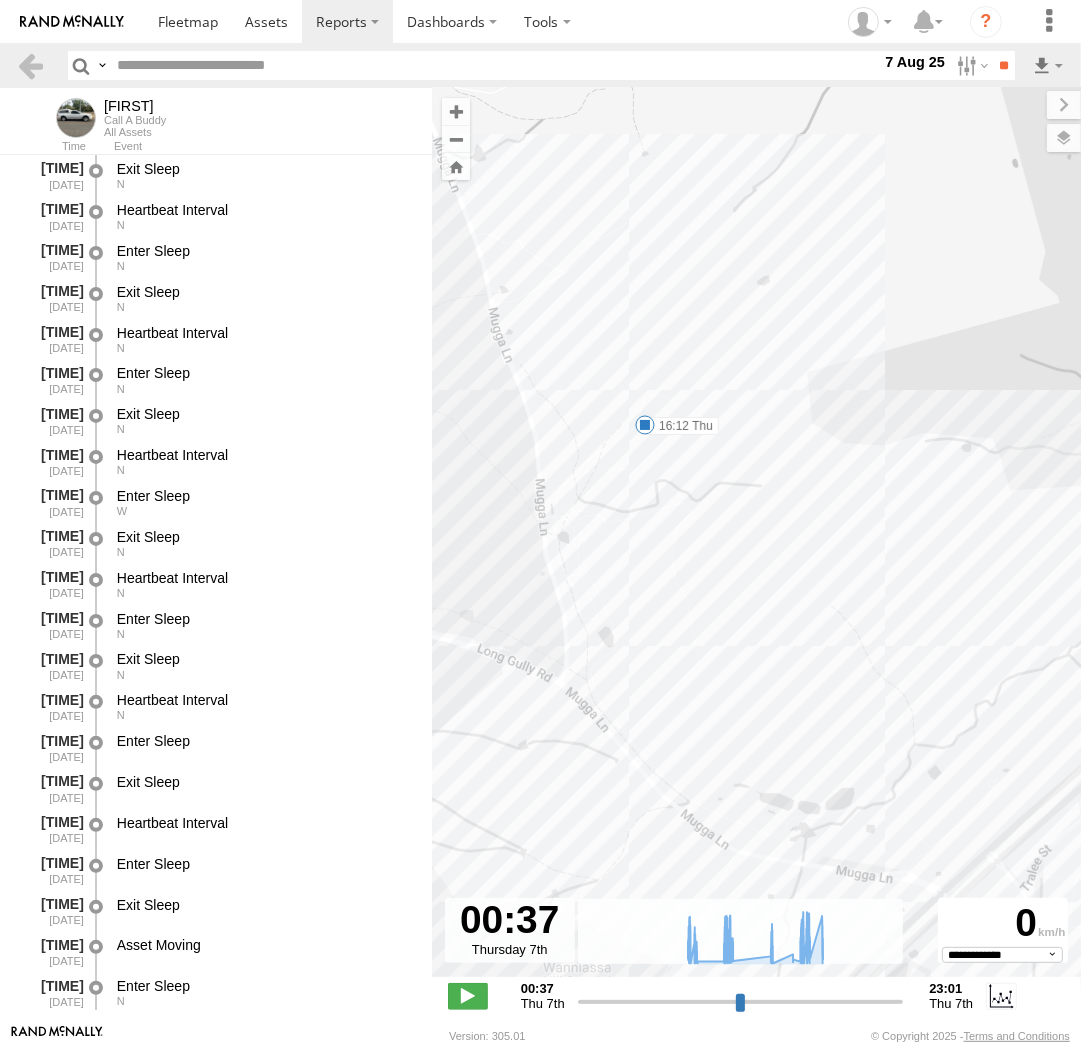 click at bounding box center [645, 425] 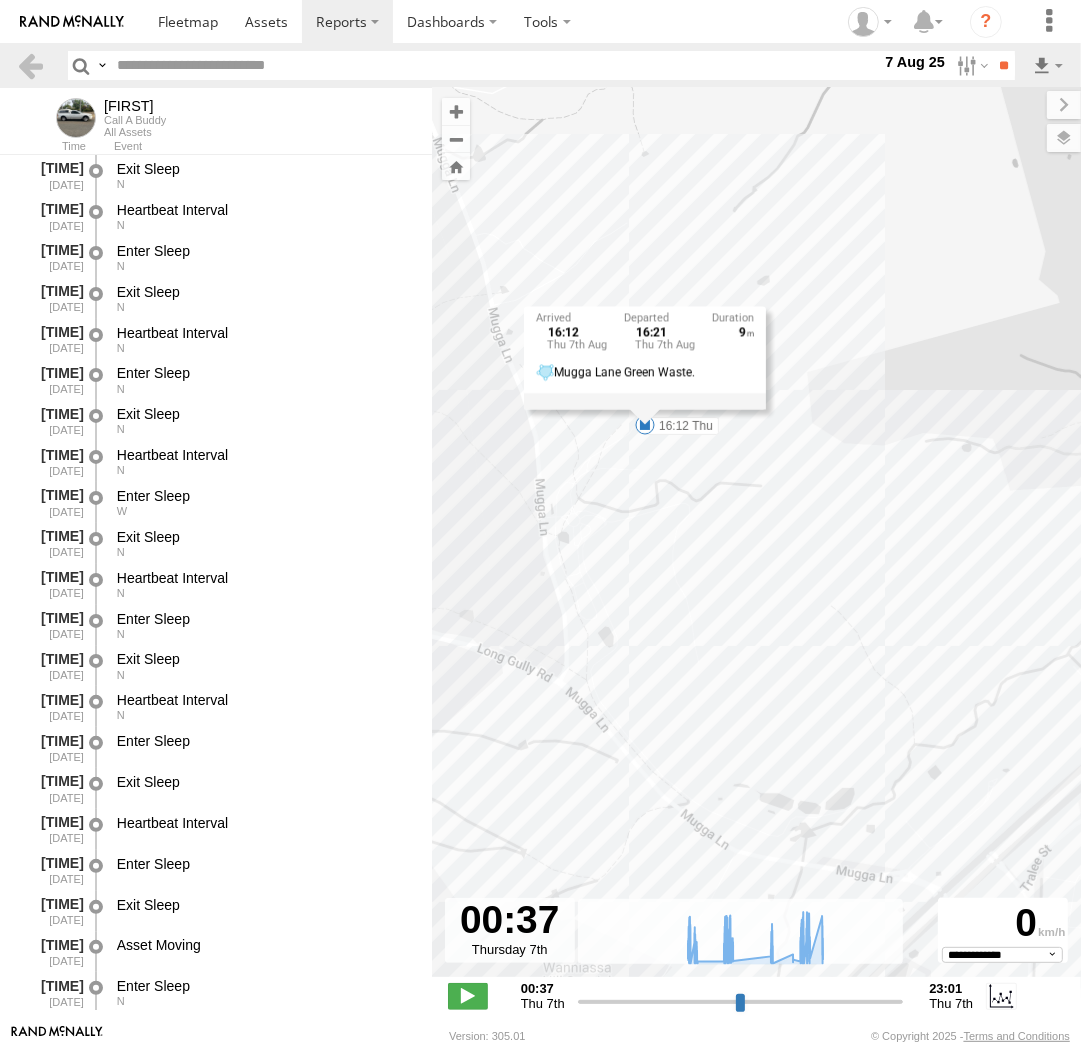 click on "16:12 Thu 7th Aug 16:21 Thu 7th Aug 9 Mugga Lane Green Waste." at bounding box center [644, 358] 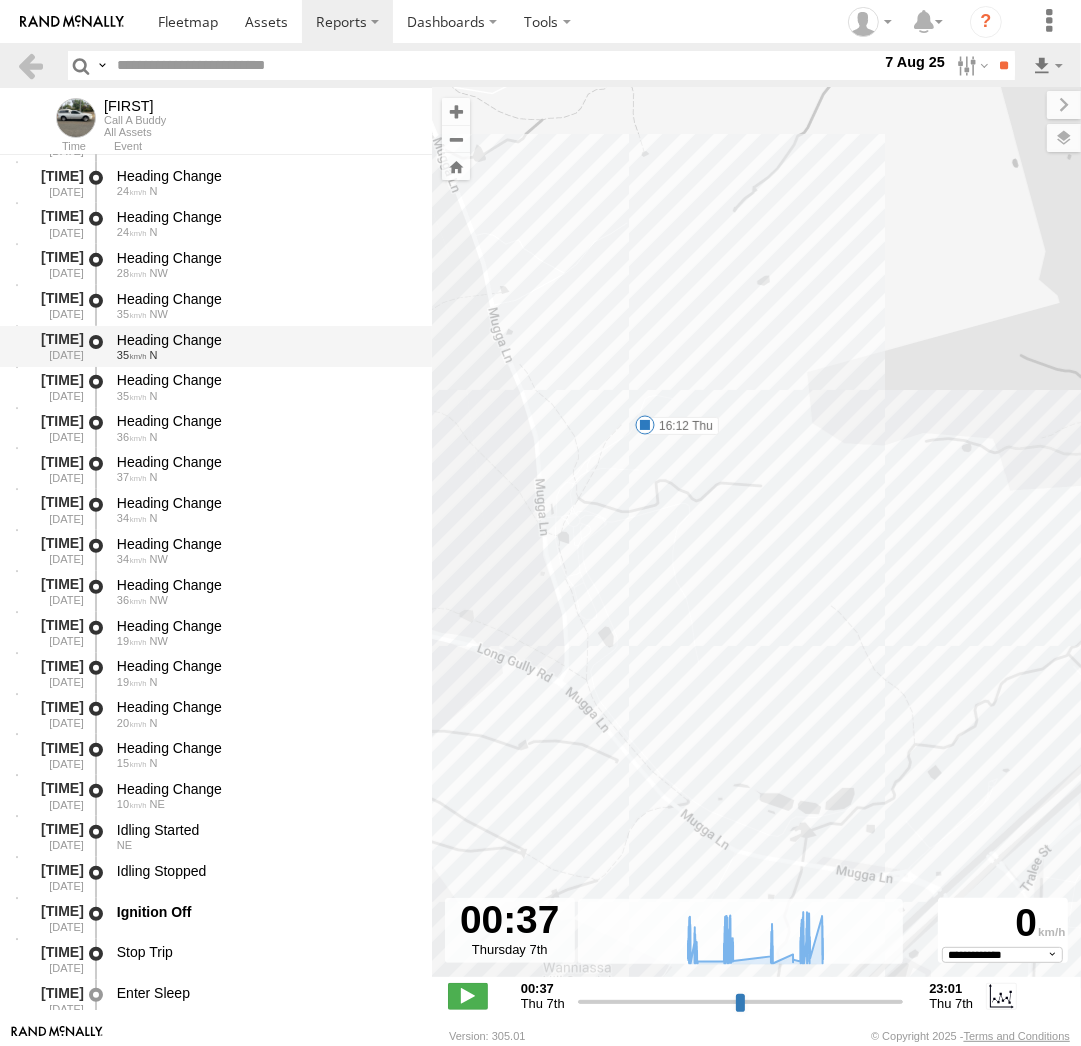 scroll, scrollTop: 44247, scrollLeft: 0, axis: vertical 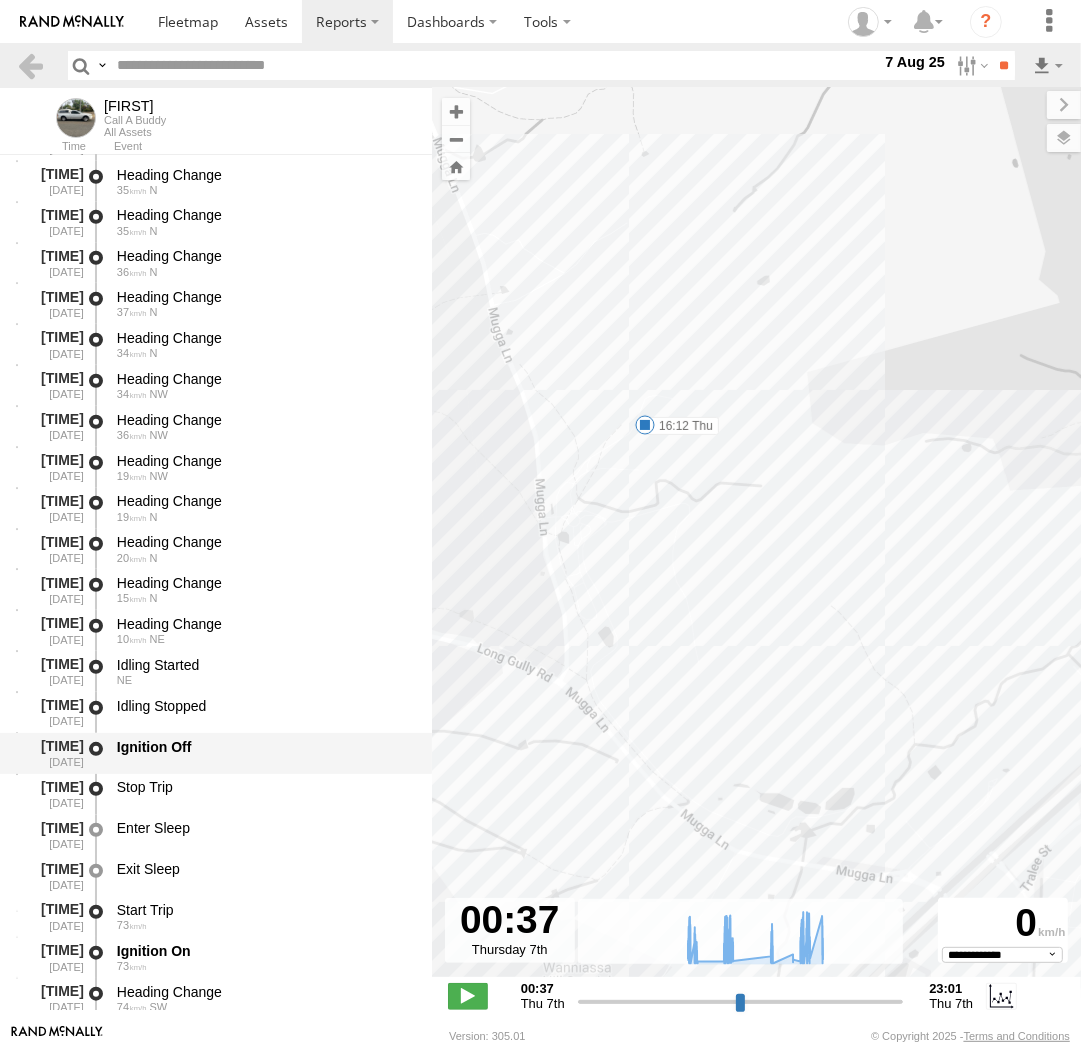 click on "Ignition Off" at bounding box center (265, 747) 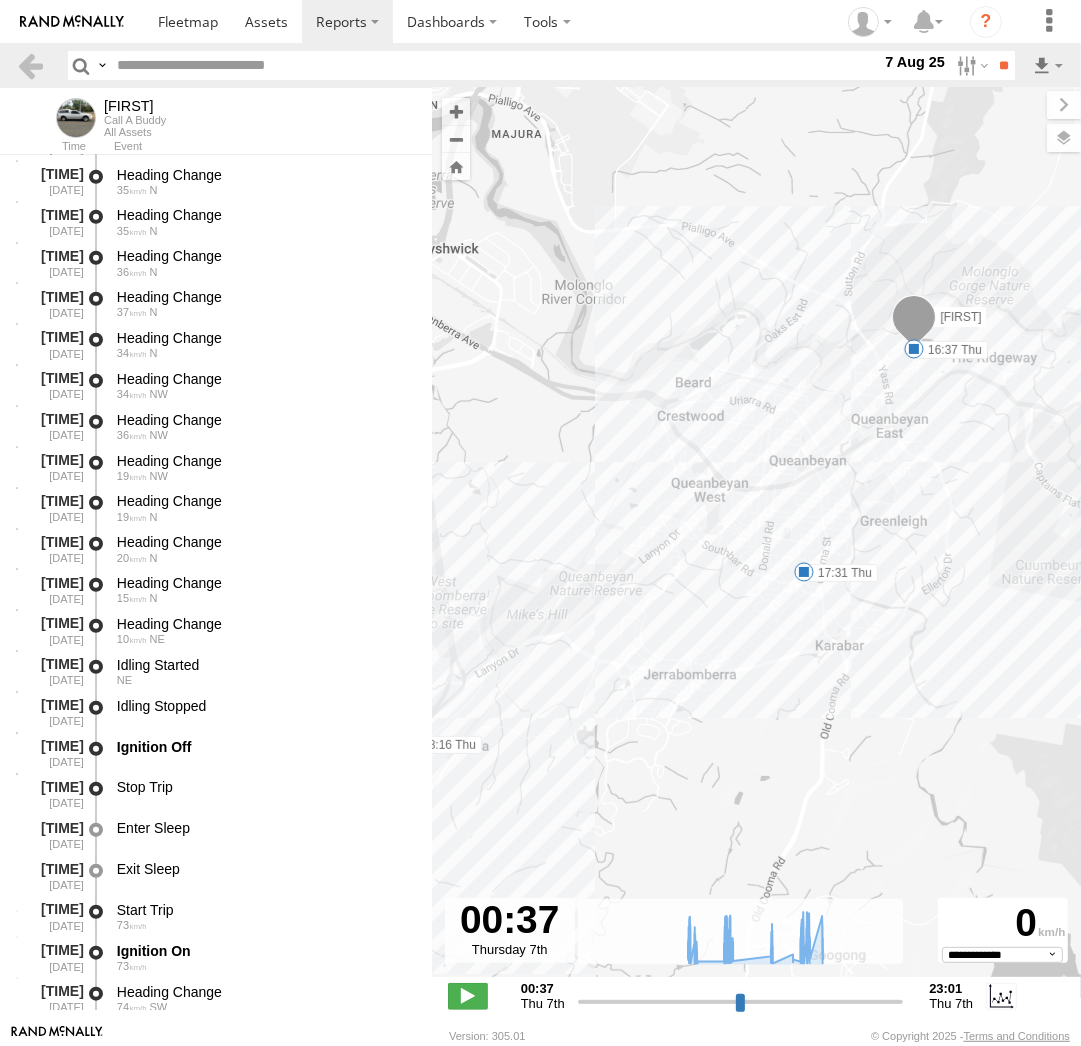 drag, startPoint x: 573, startPoint y: 746, endPoint x: 817, endPoint y: 431, distance: 398.44824 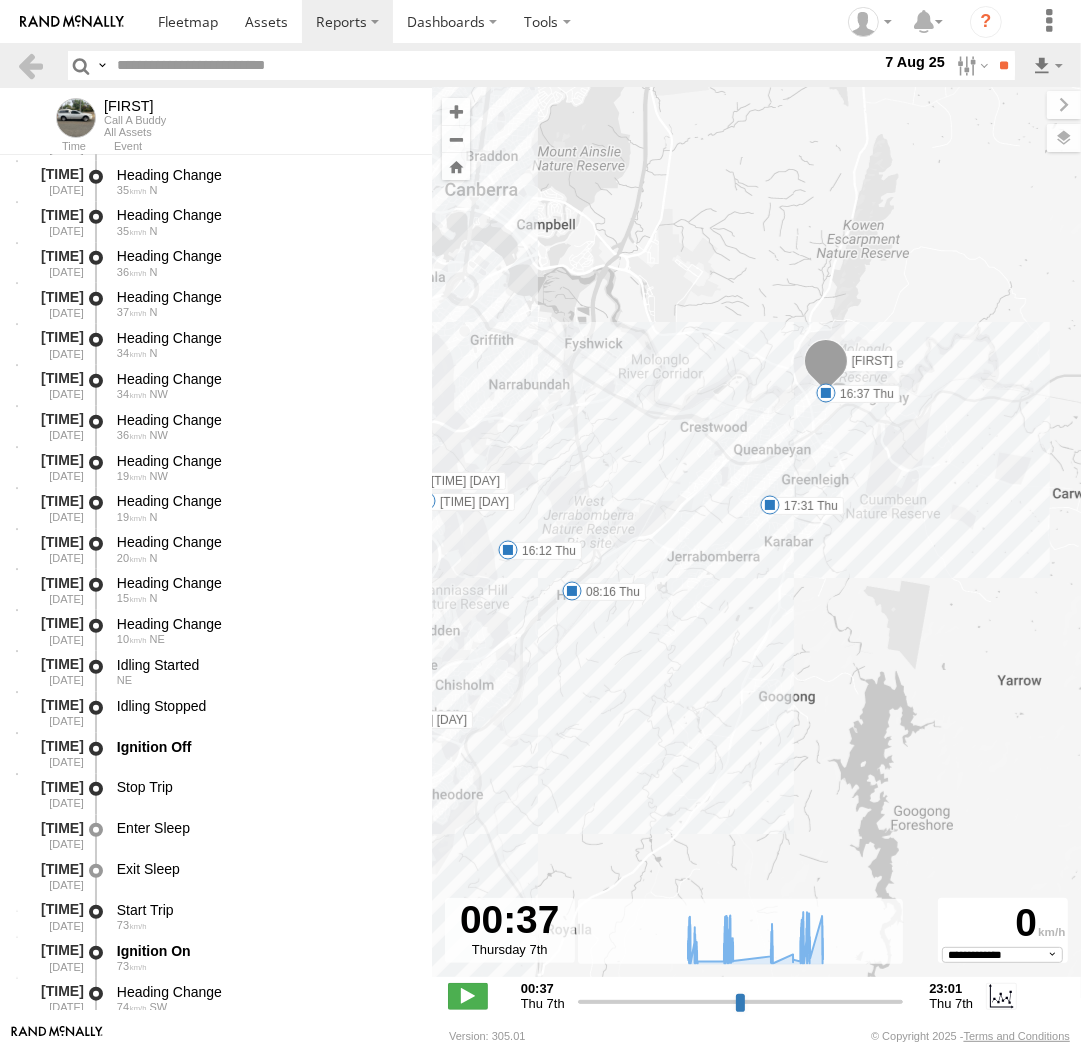 drag, startPoint x: 549, startPoint y: 499, endPoint x: 648, endPoint y: 468, distance: 103.74006 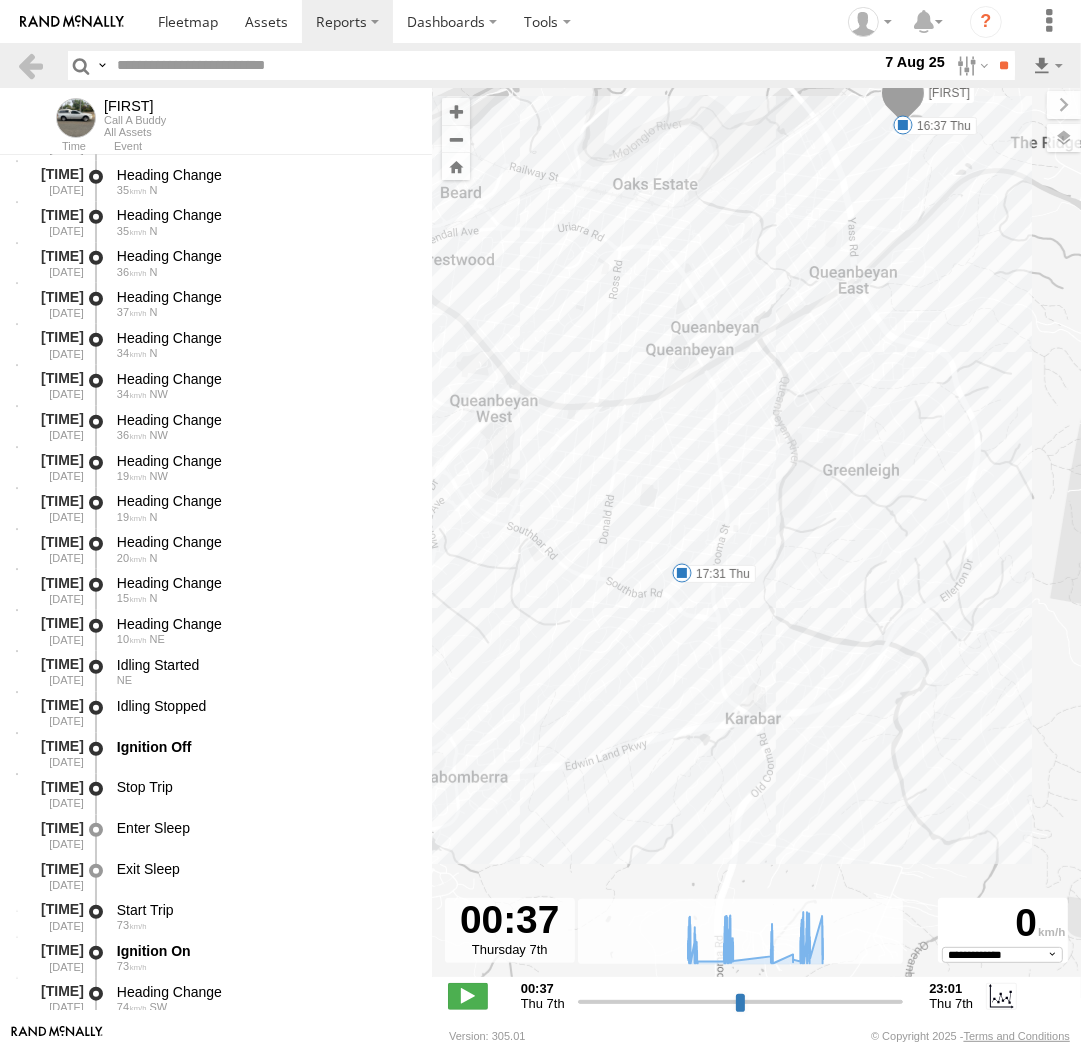 drag, startPoint x: 846, startPoint y: 333, endPoint x: 709, endPoint y: 460, distance: 186.81006 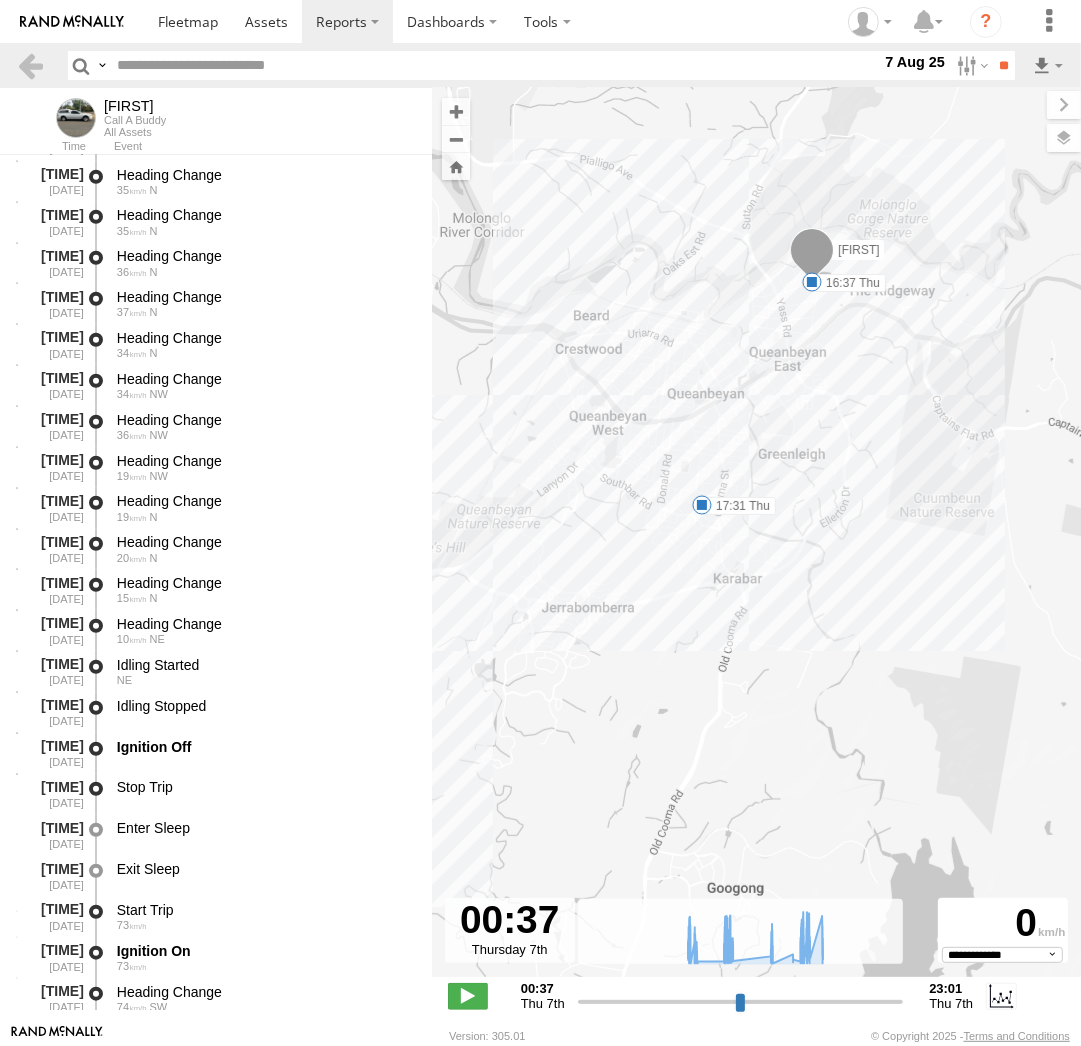 click at bounding box center (812, 282) 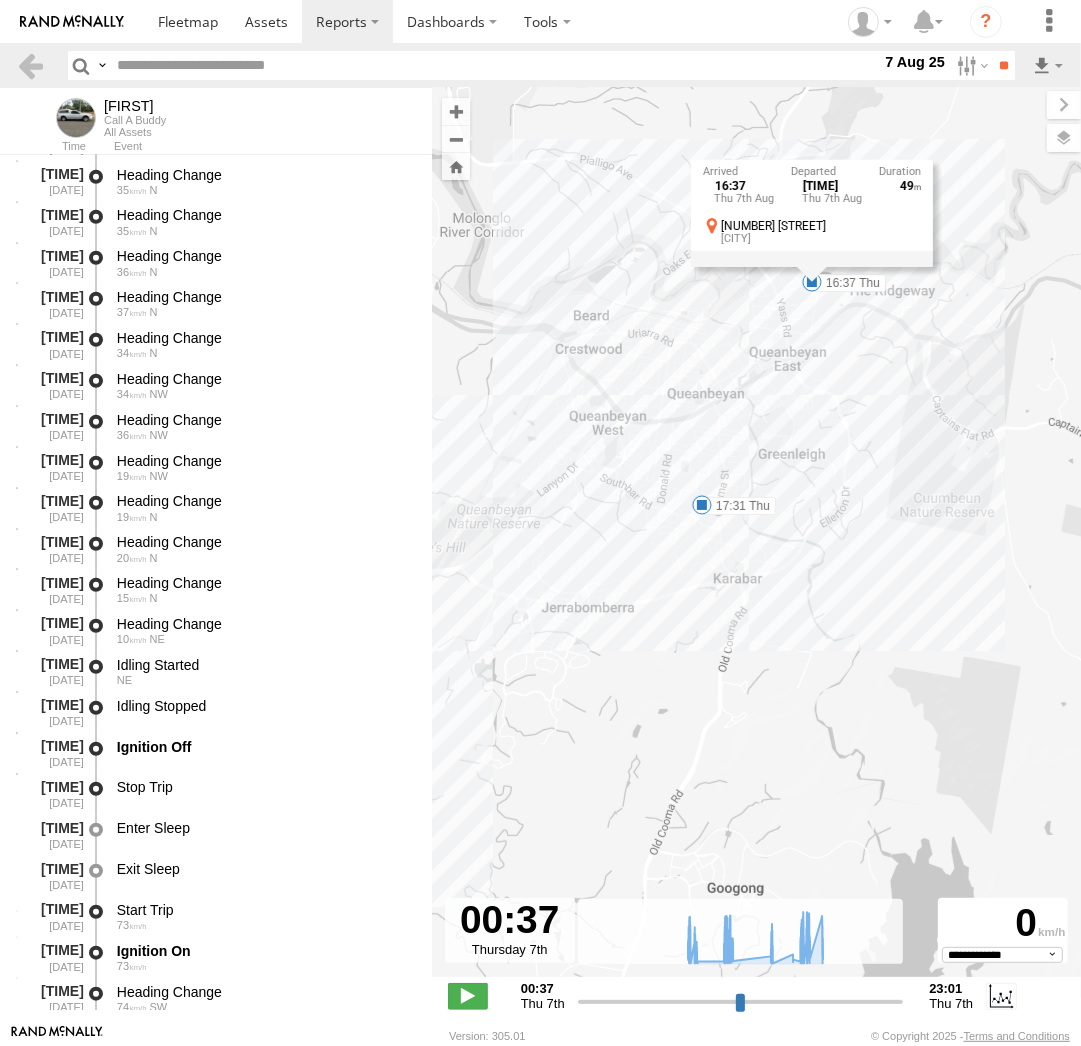 click at bounding box center (702, 505) 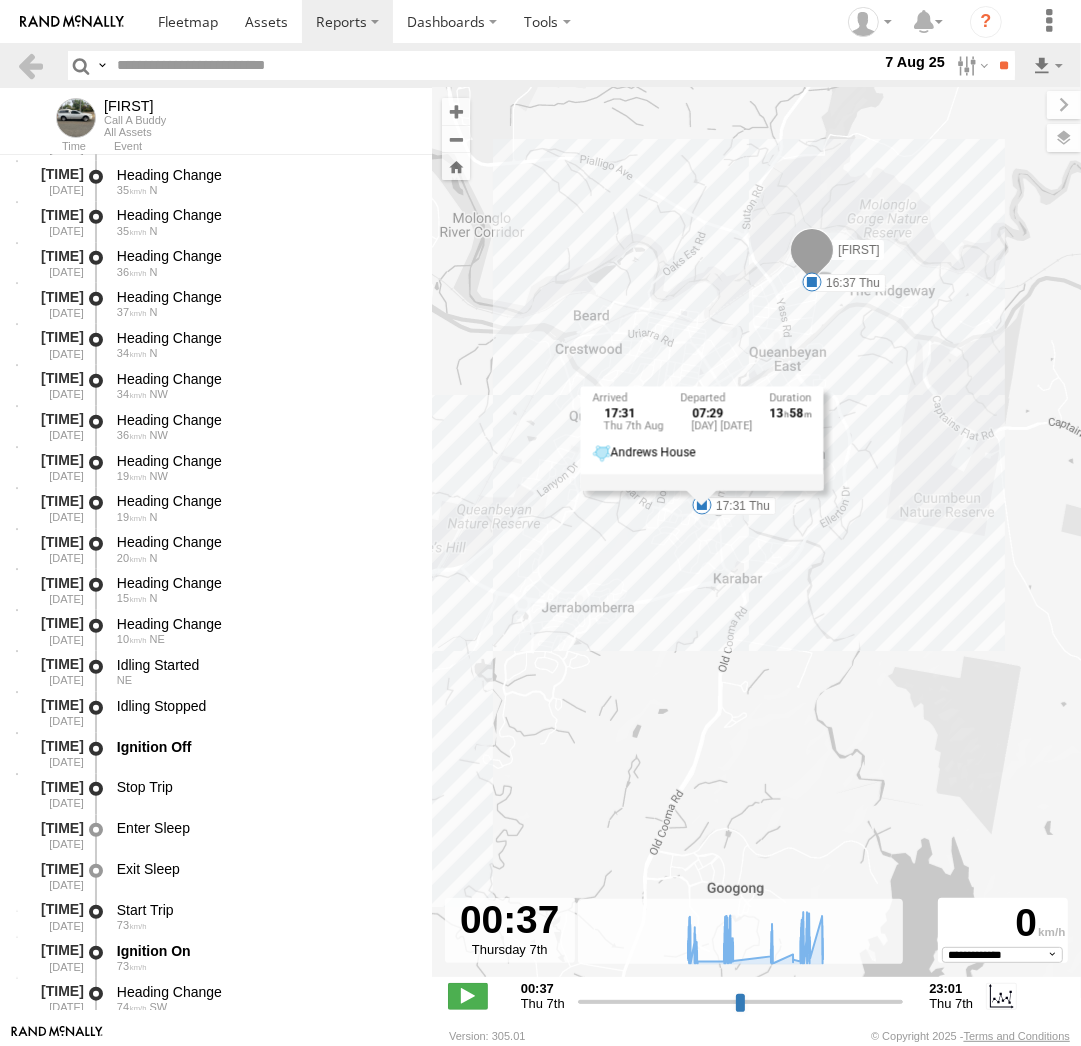 click on "16:37 Thu" at bounding box center (849, 283) 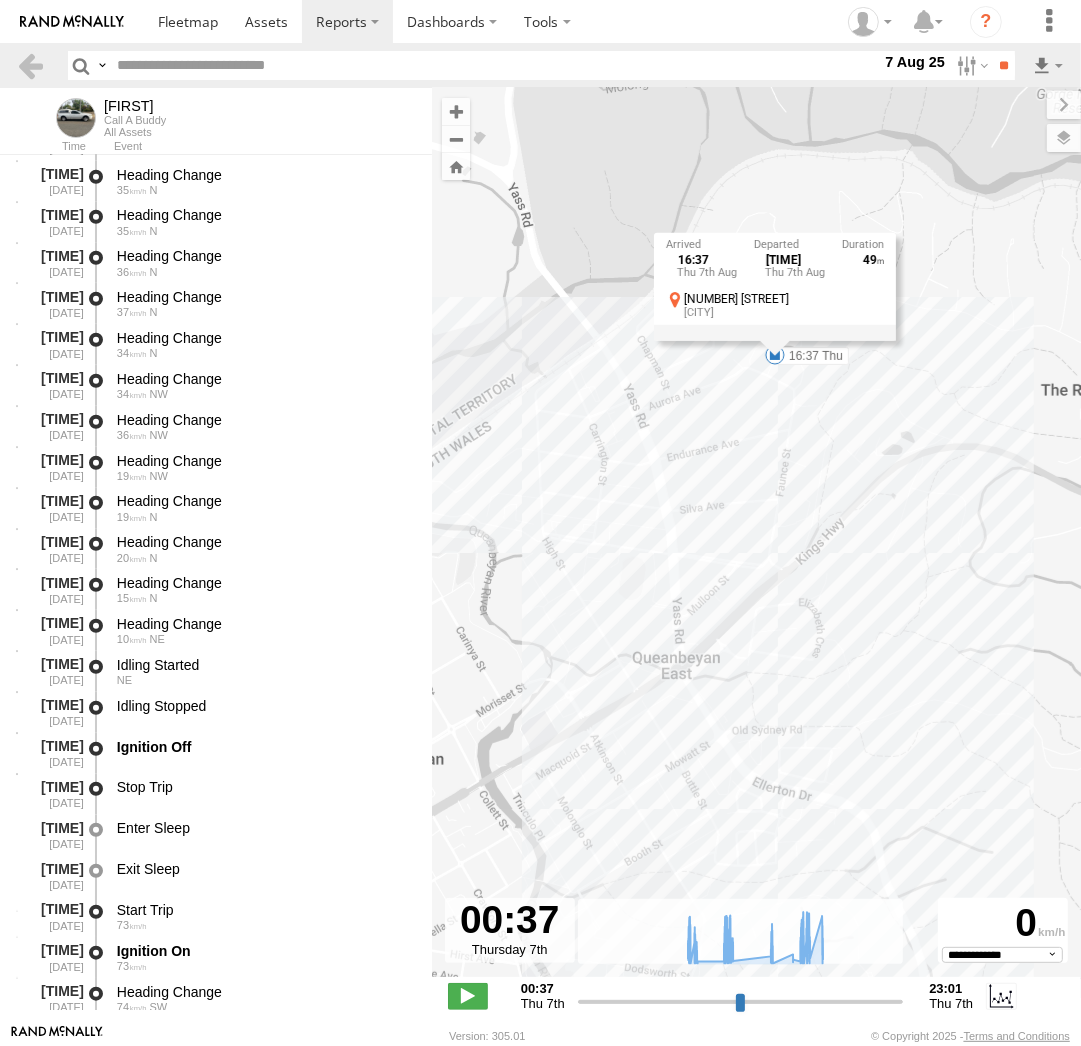 drag, startPoint x: 856, startPoint y: 234, endPoint x: 832, endPoint y: 428, distance: 195.4789 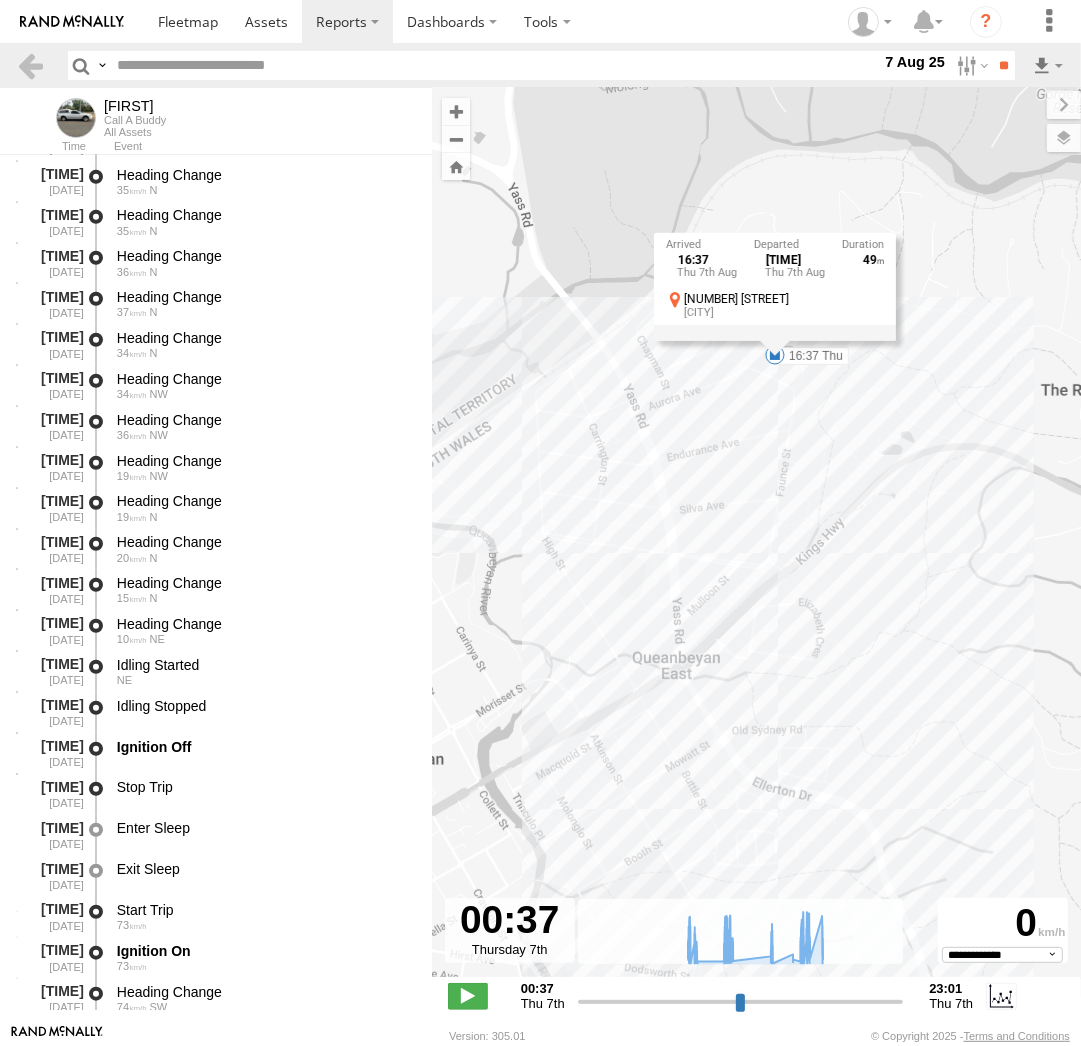 click on "Andrew 08:16 Thu 08:46 Thu 10:07 Thu 10:23 Thu 11:06 Thu 11:15 Thu 14:02 Thu 15:27 Thu 16:12 Thu 16:37 Thu 17:31 Thu 16:37 Thu 7th Aug 17:27 Thu 7th Aug 49 3 Aurora Pl Queanbeyan East" at bounding box center (756, 543) 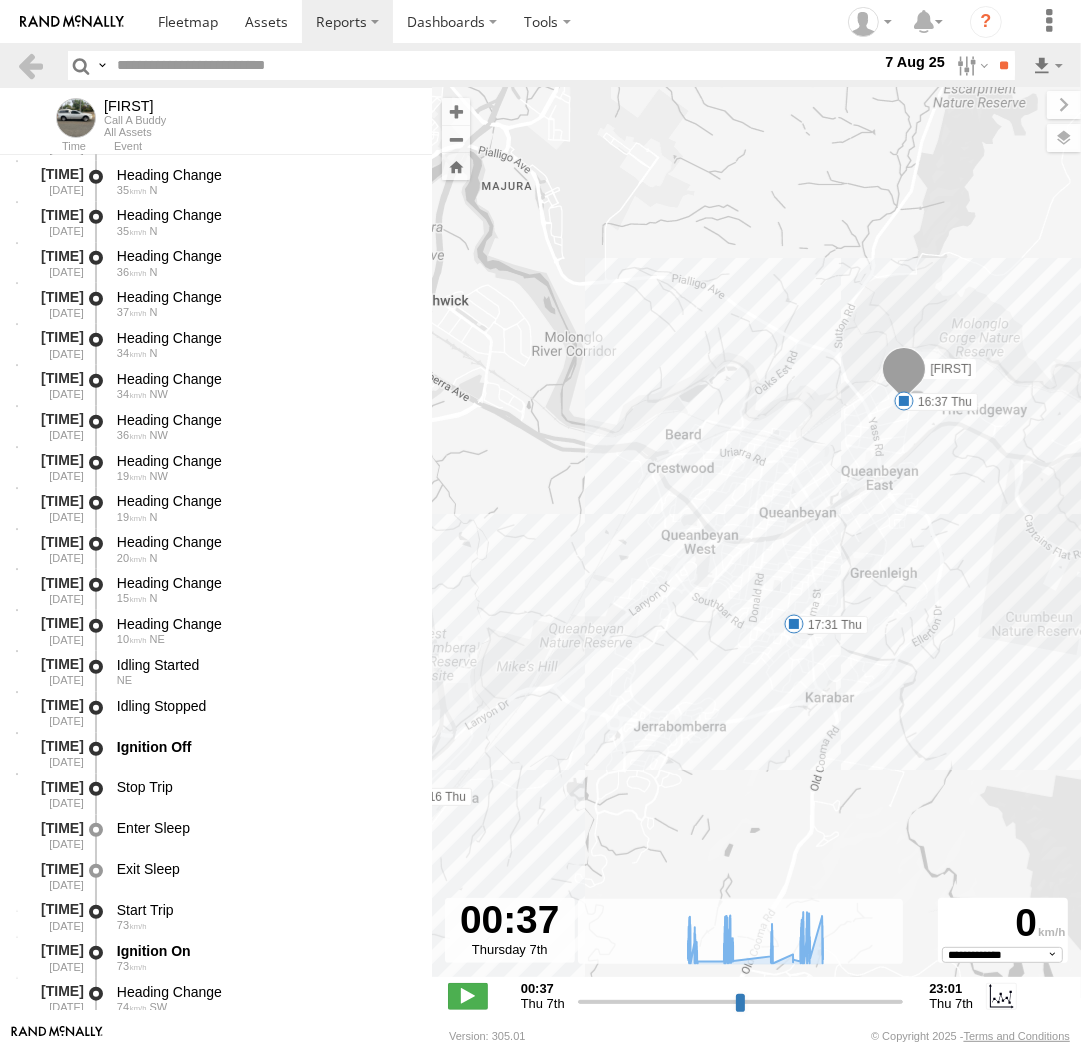 drag, startPoint x: 709, startPoint y: 570, endPoint x: 940, endPoint y: 451, distance: 259.84995 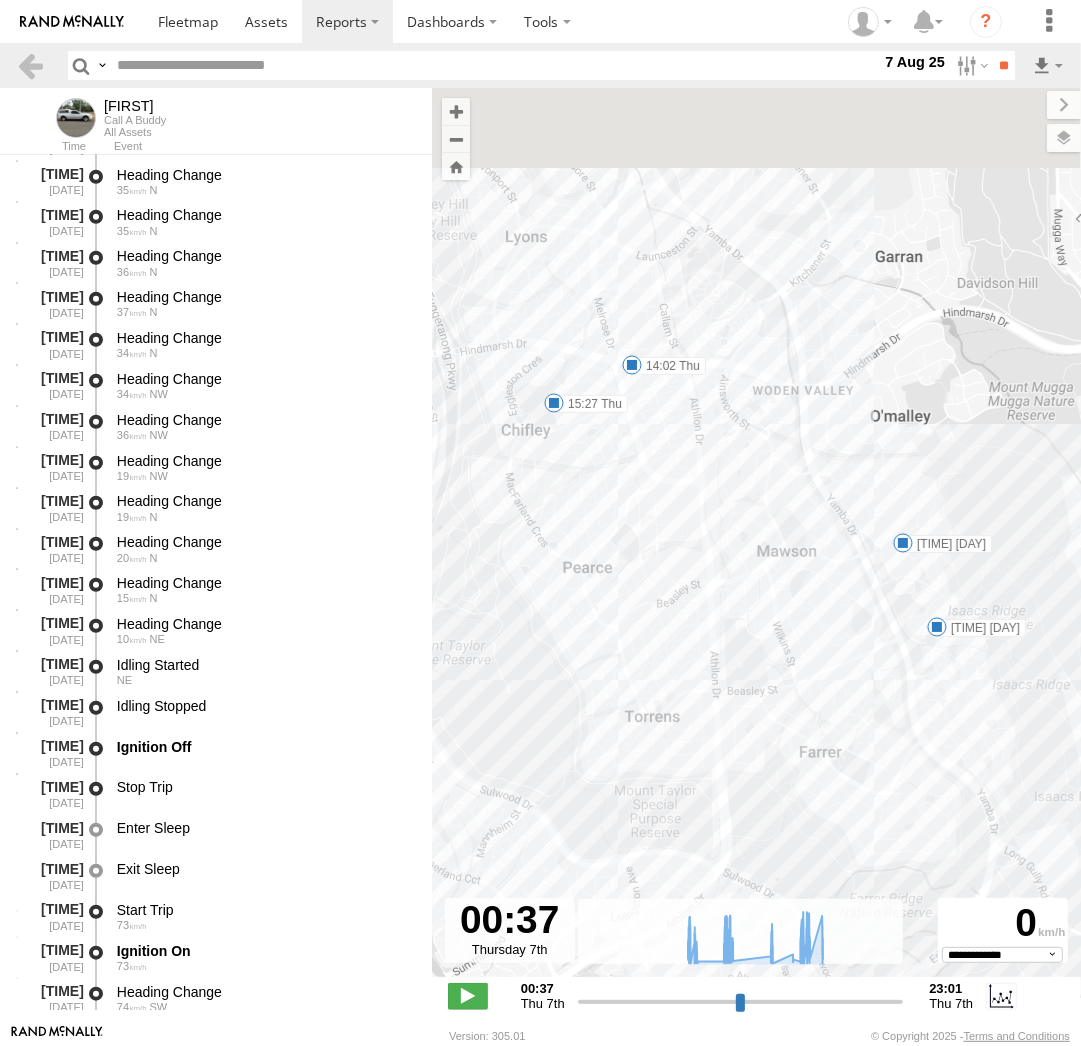 drag, startPoint x: 511, startPoint y: 301, endPoint x: 580, endPoint y: 436, distance: 151.61134 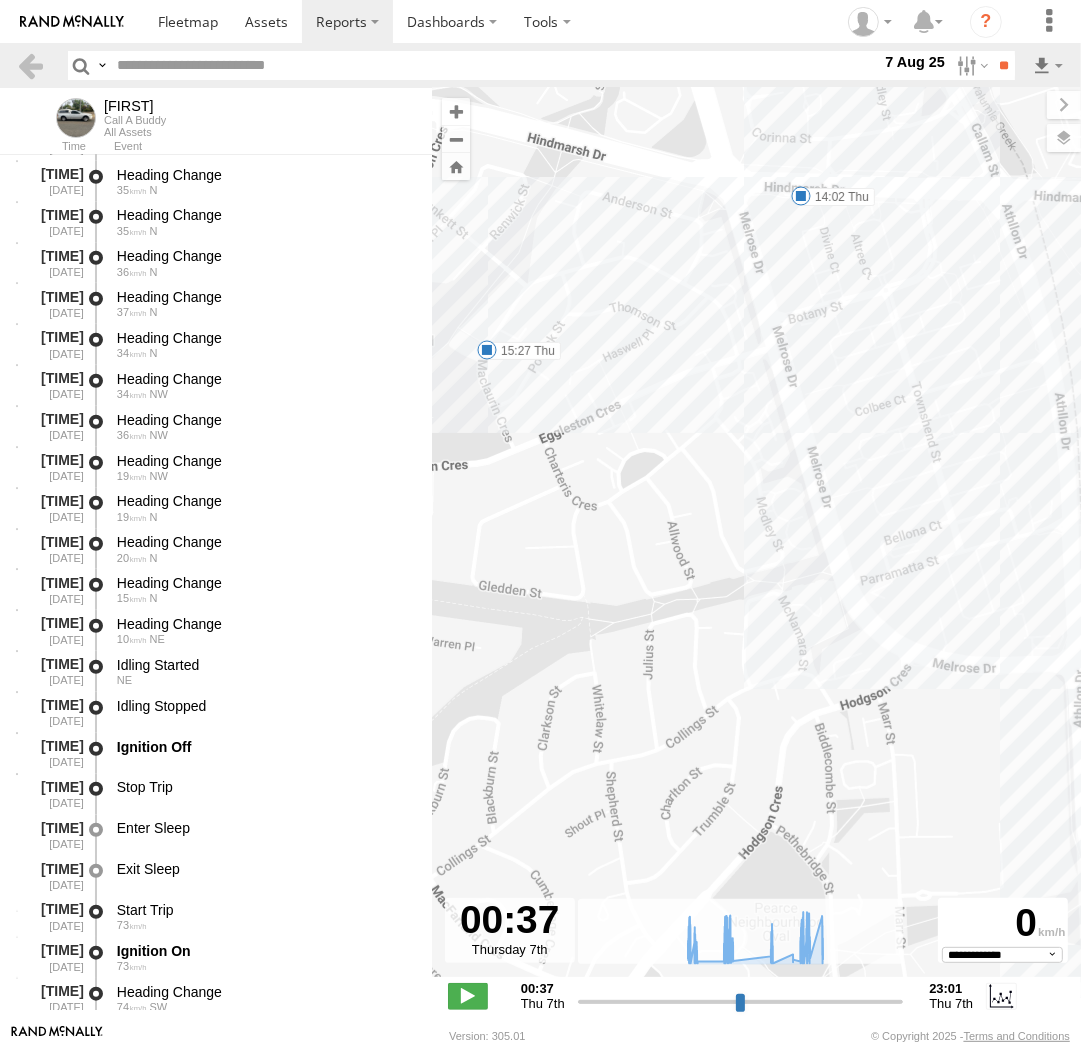 click at bounding box center [487, 350] 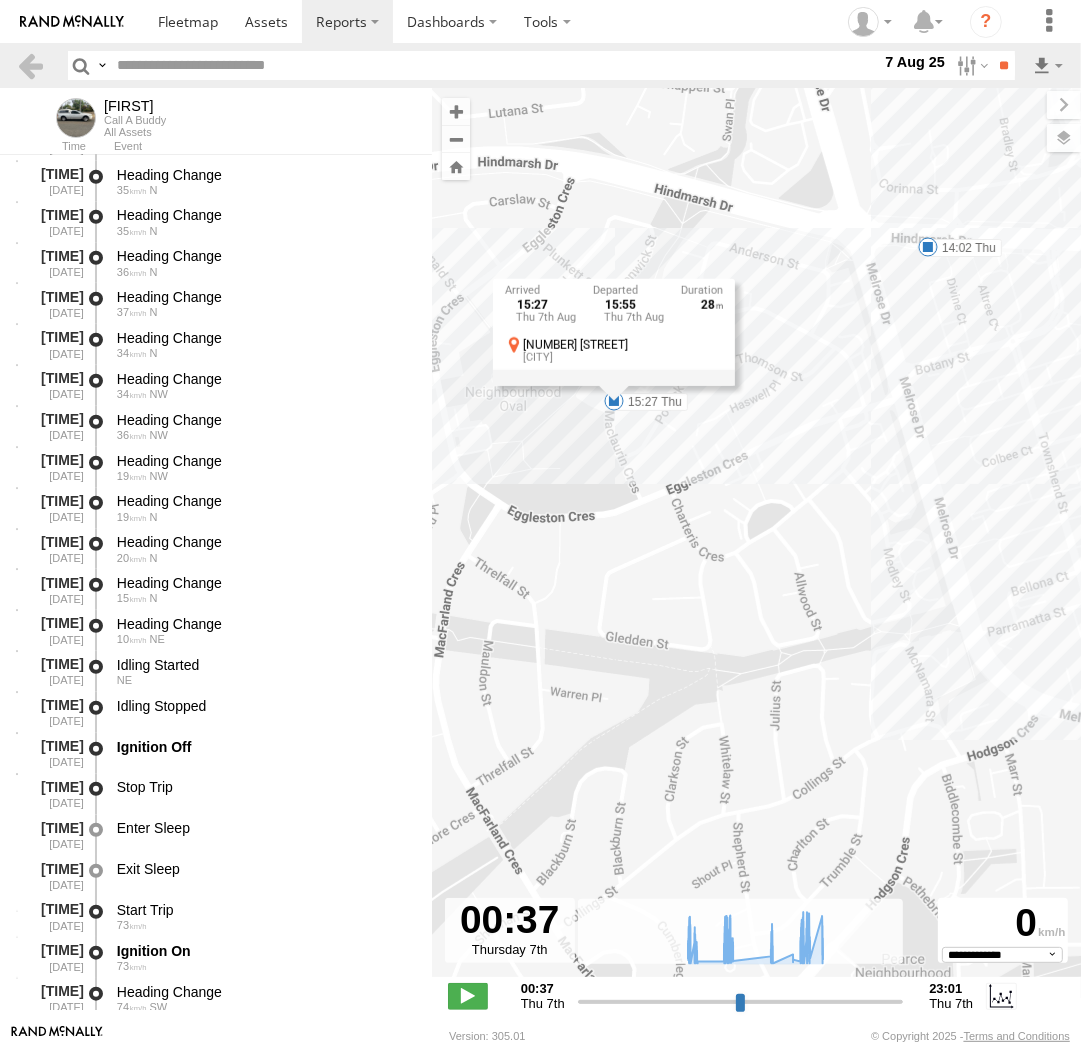 drag, startPoint x: 547, startPoint y: 405, endPoint x: 674, endPoint y: 456, distance: 136.85759 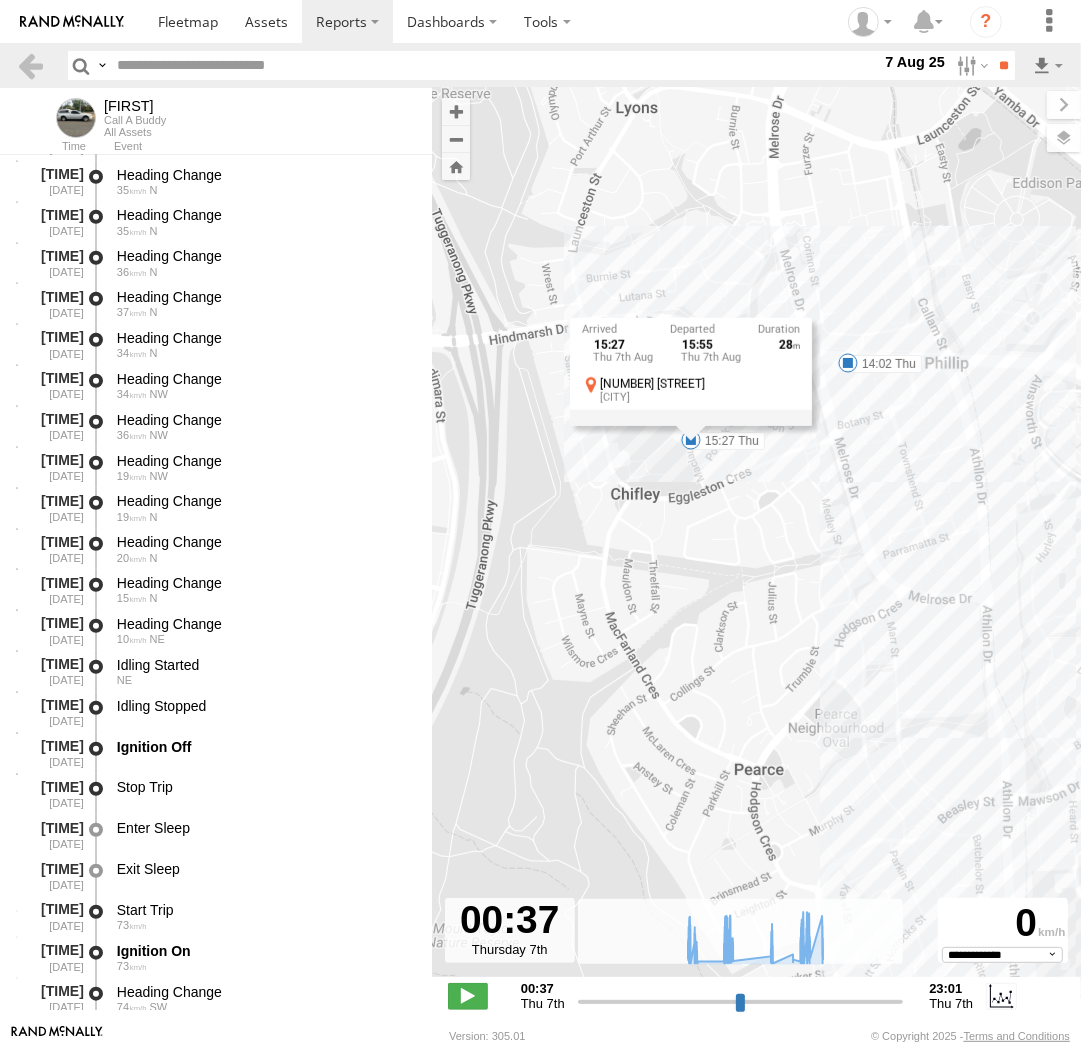 click on "Andrew 08:16 Thu 08:46 Thu 10:07 Thu 10:23 Thu 11:06 Thu 11:15 Thu 14:02 Thu 15:27 Thu 16:12 Thu 16:37 Thu 17:31 Thu 15:27 Thu 7th Aug 15:55 Thu 7th Aug 28 55 Maclaurin Cres Chifley" at bounding box center [756, 543] 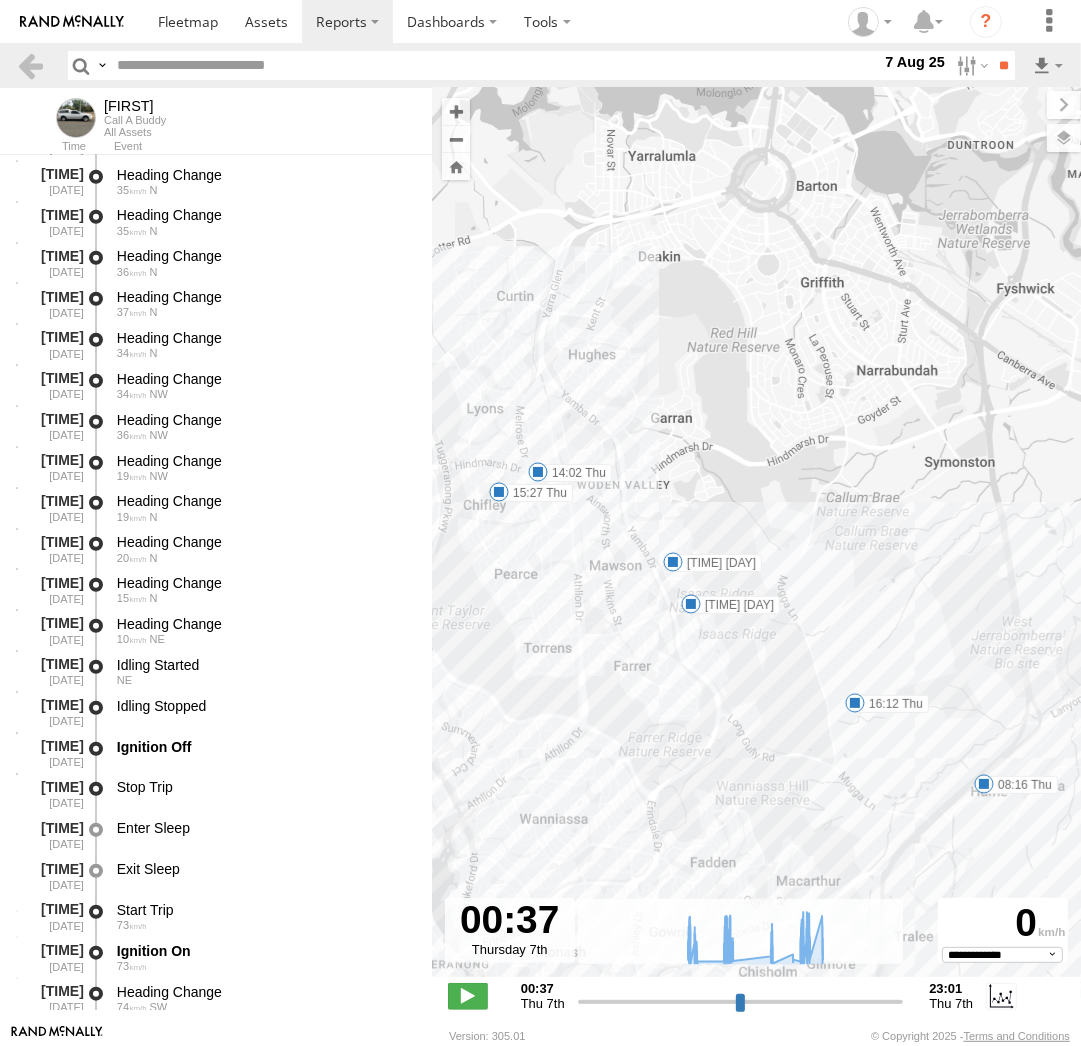drag, startPoint x: 981, startPoint y: 626, endPoint x: 746, endPoint y: 584, distance: 238.7237 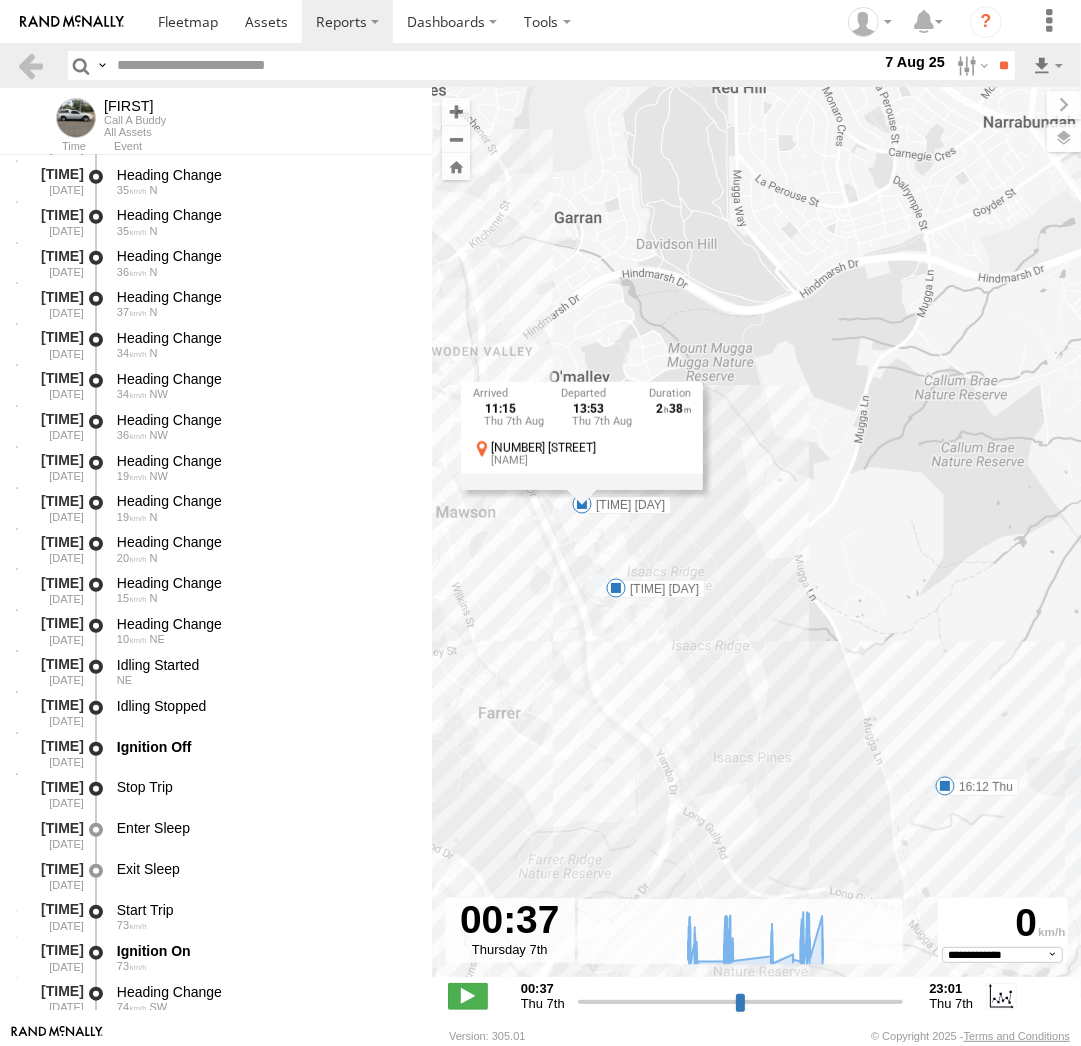 drag, startPoint x: 942, startPoint y: 700, endPoint x: 777, endPoint y: 523, distance: 241.97934 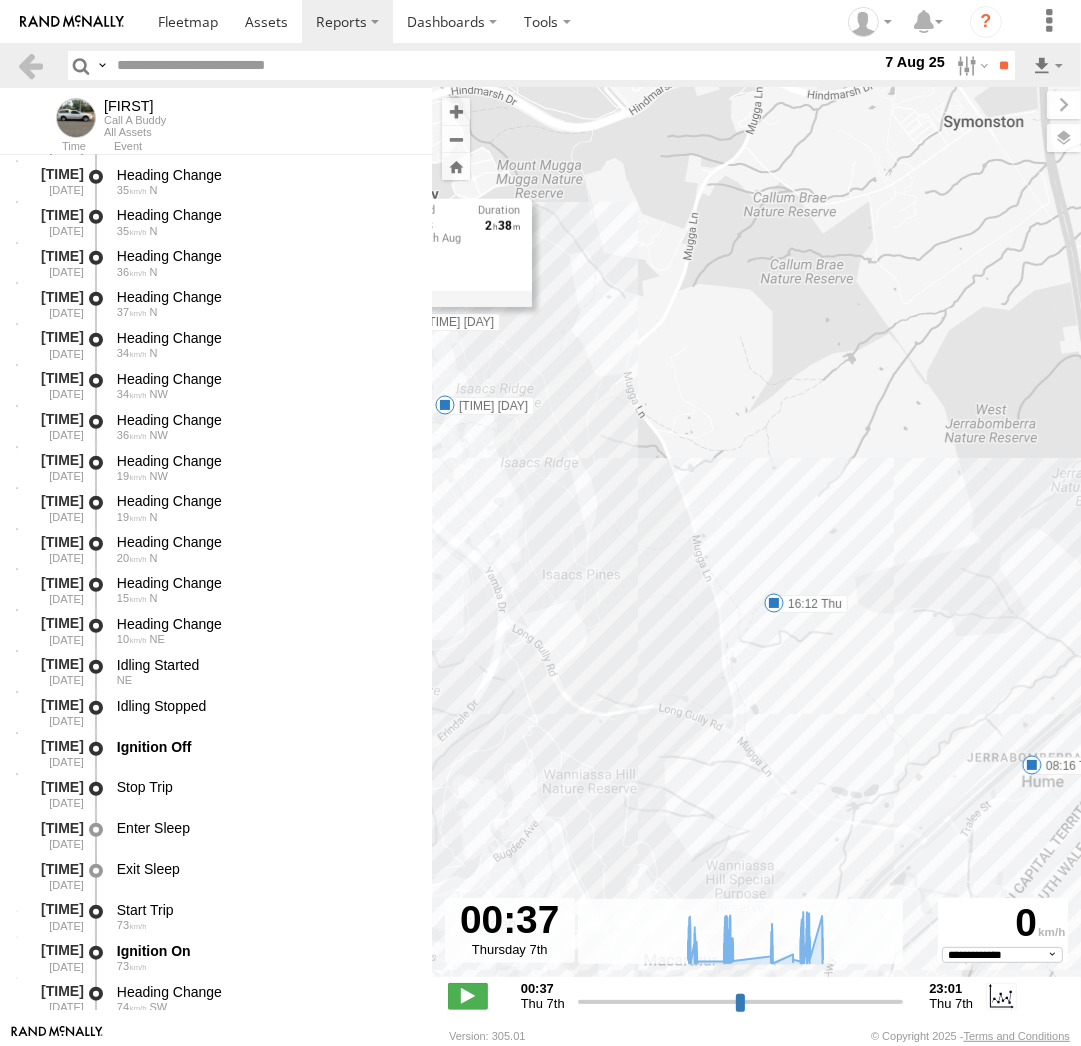 click at bounding box center [774, 603] 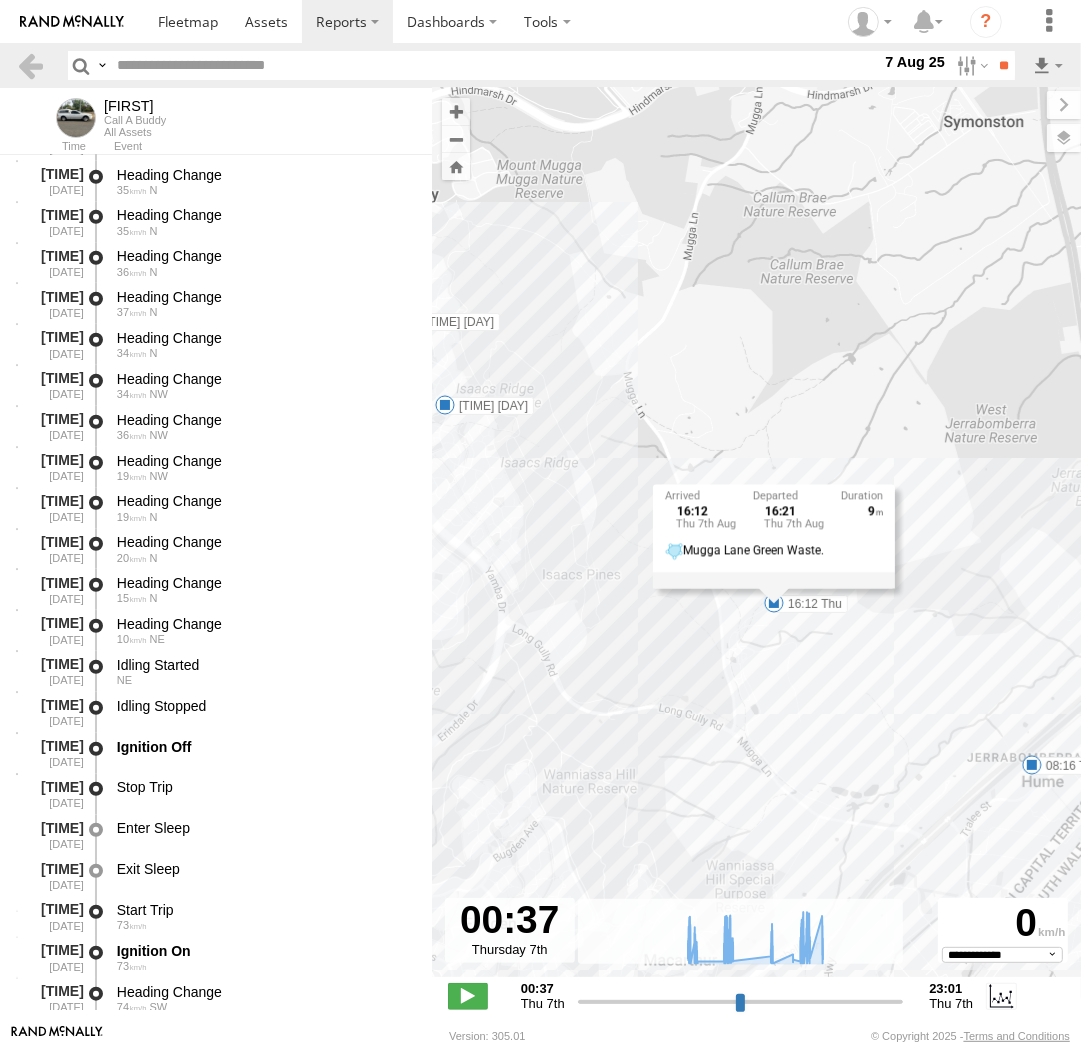 click on "Andrew 08:16 Thu 08:46 Thu 10:07 Thu 10:23 Thu 11:06 Thu 11:15 Thu 14:02 Thu 15:27 Thu 16:12 Thu 16:37 Thu 17:31 Thu 16:12 Thu 7th Aug 16:21 Thu 7th Aug 9 Mugga Lane Green Waste." at bounding box center [756, 543] 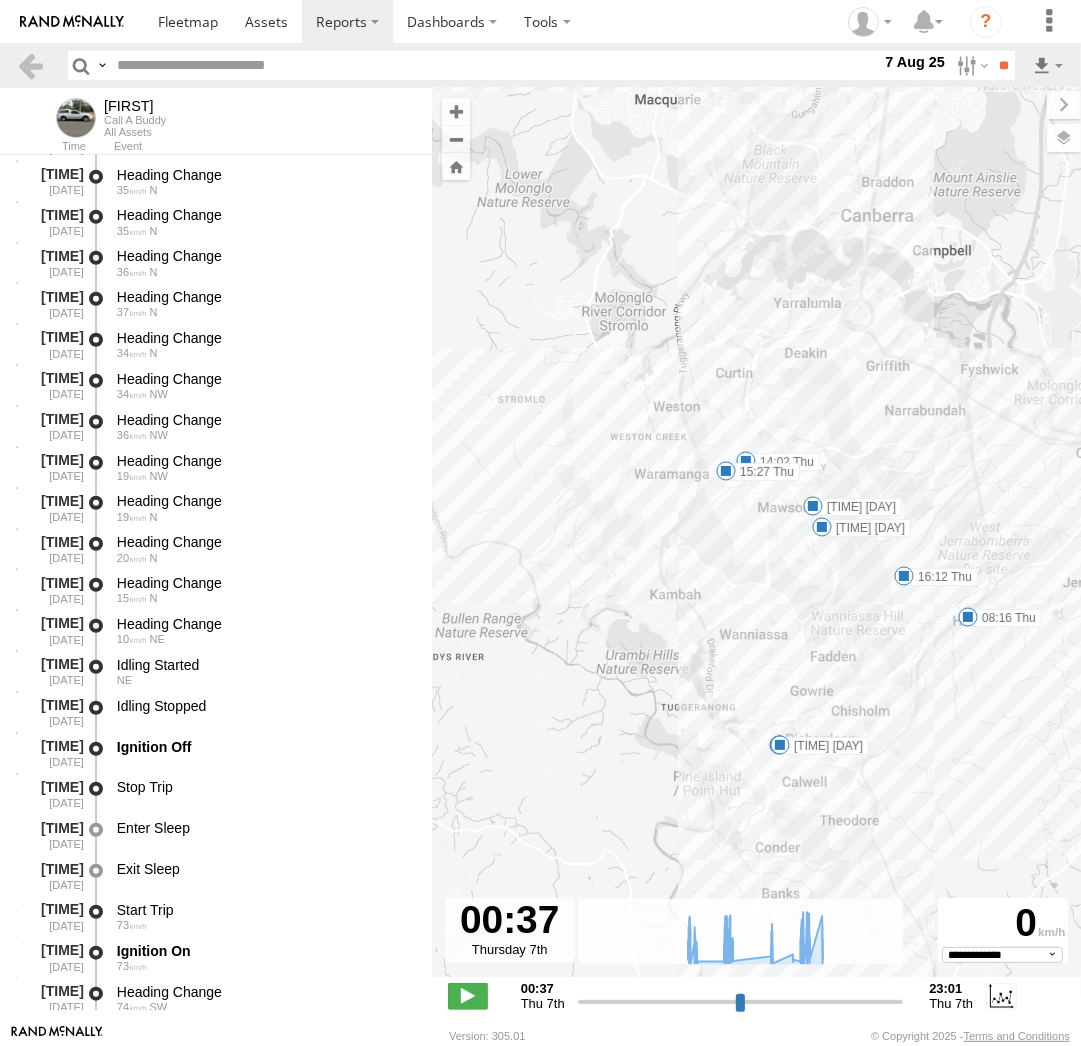 drag, startPoint x: 631, startPoint y: 250, endPoint x: 848, endPoint y: 407, distance: 267.8395 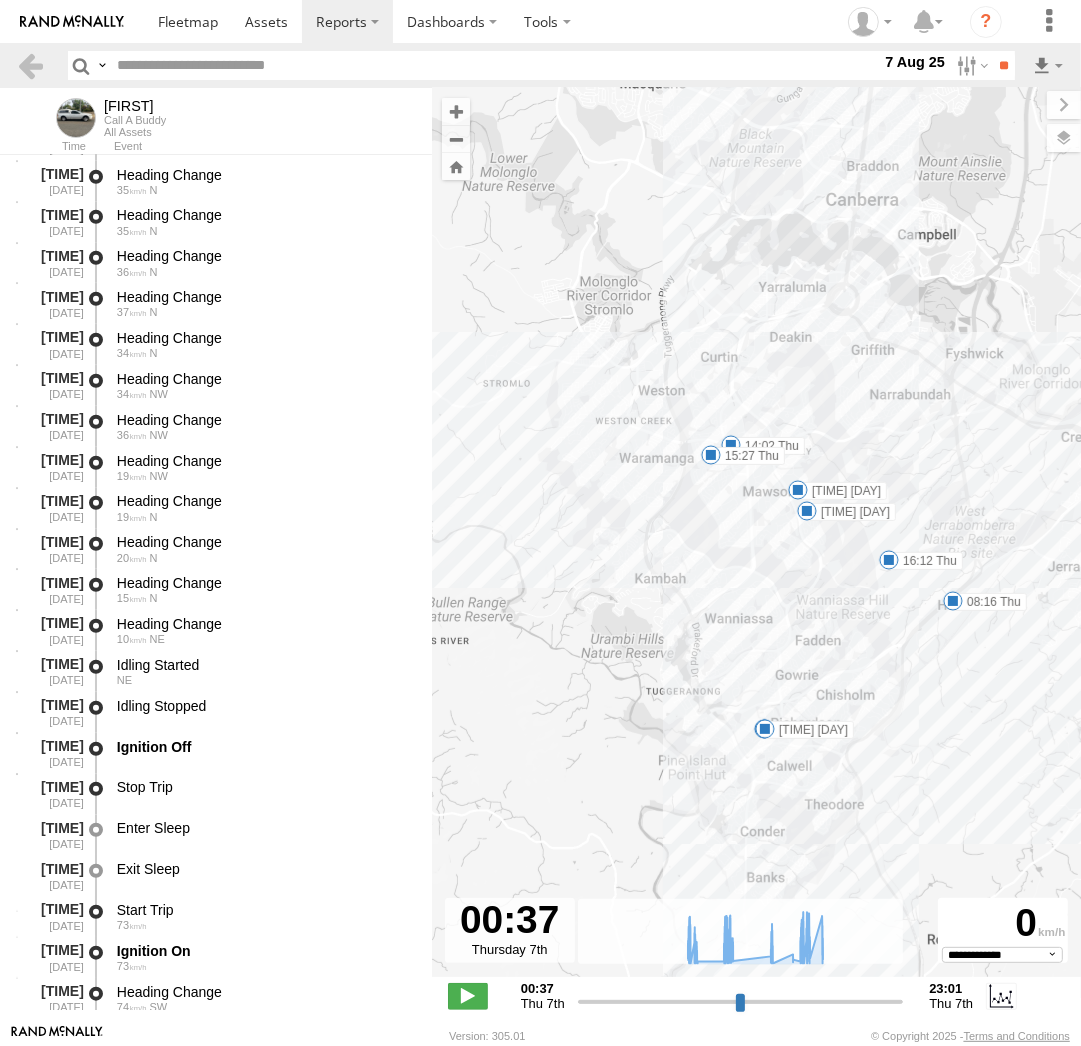 click at bounding box center (711, 455) 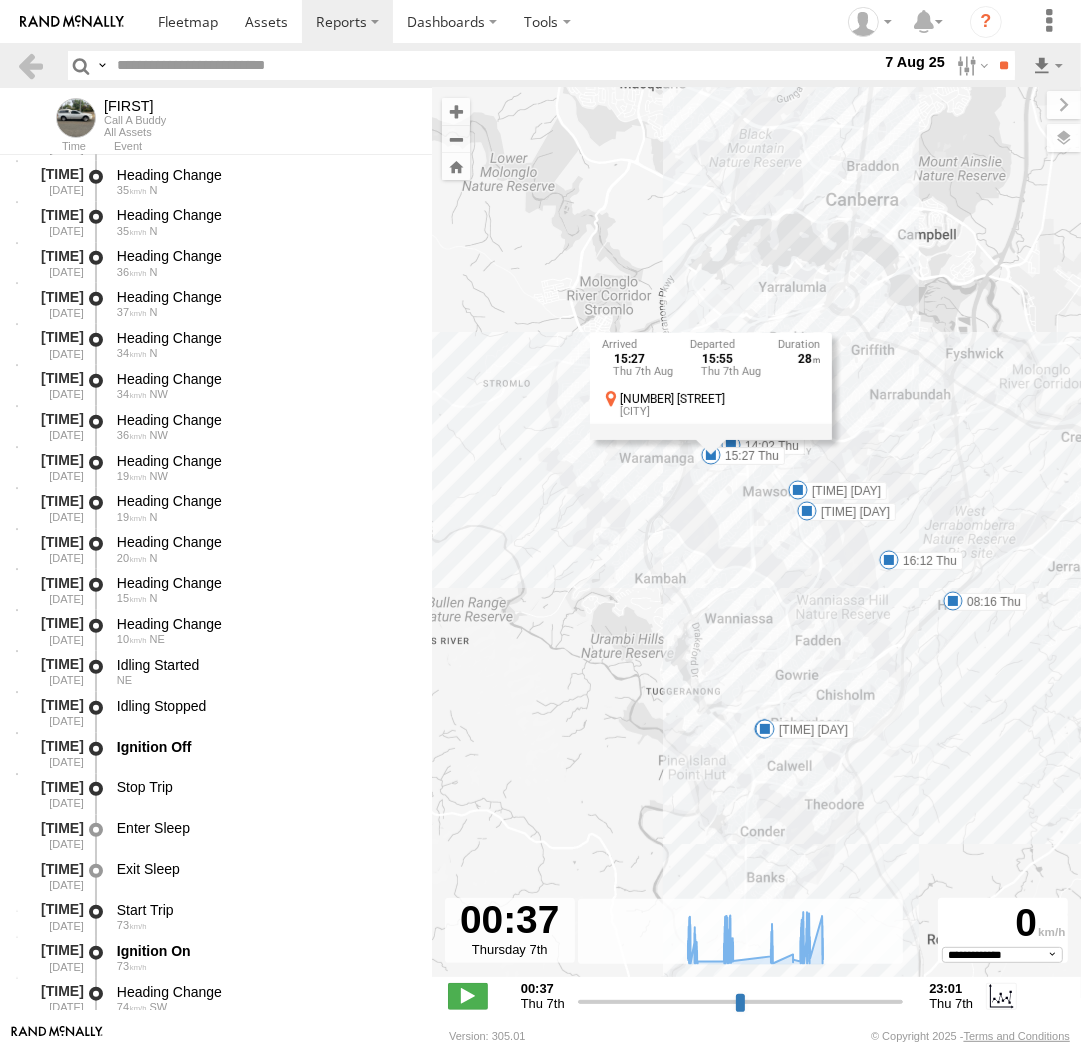 click on "Andrew 08:16 Thu 08:46 Thu 10:07 Thu 10:23 Thu 11:06 Thu 11:15 Thu 14:02 Thu 15:27 Thu 16:12 Thu 16:37 Thu 17:31 Thu 15:27 Thu 7th Aug 15:55 Thu 7th Aug 28 55 Maclaurin Cres Chifley" at bounding box center (756, 543) 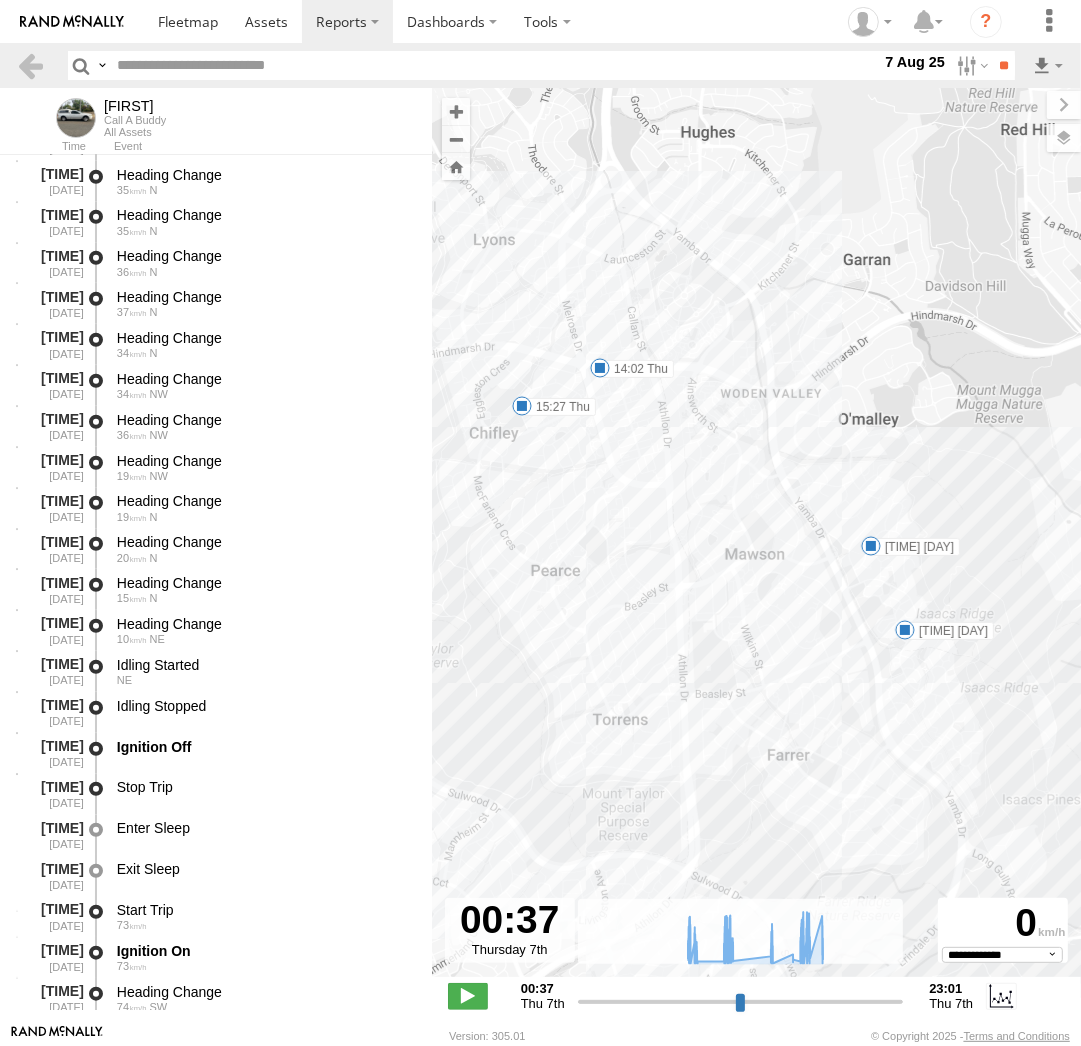 drag, startPoint x: 996, startPoint y: 497, endPoint x: 724, endPoint y: 694, distance: 335.84668 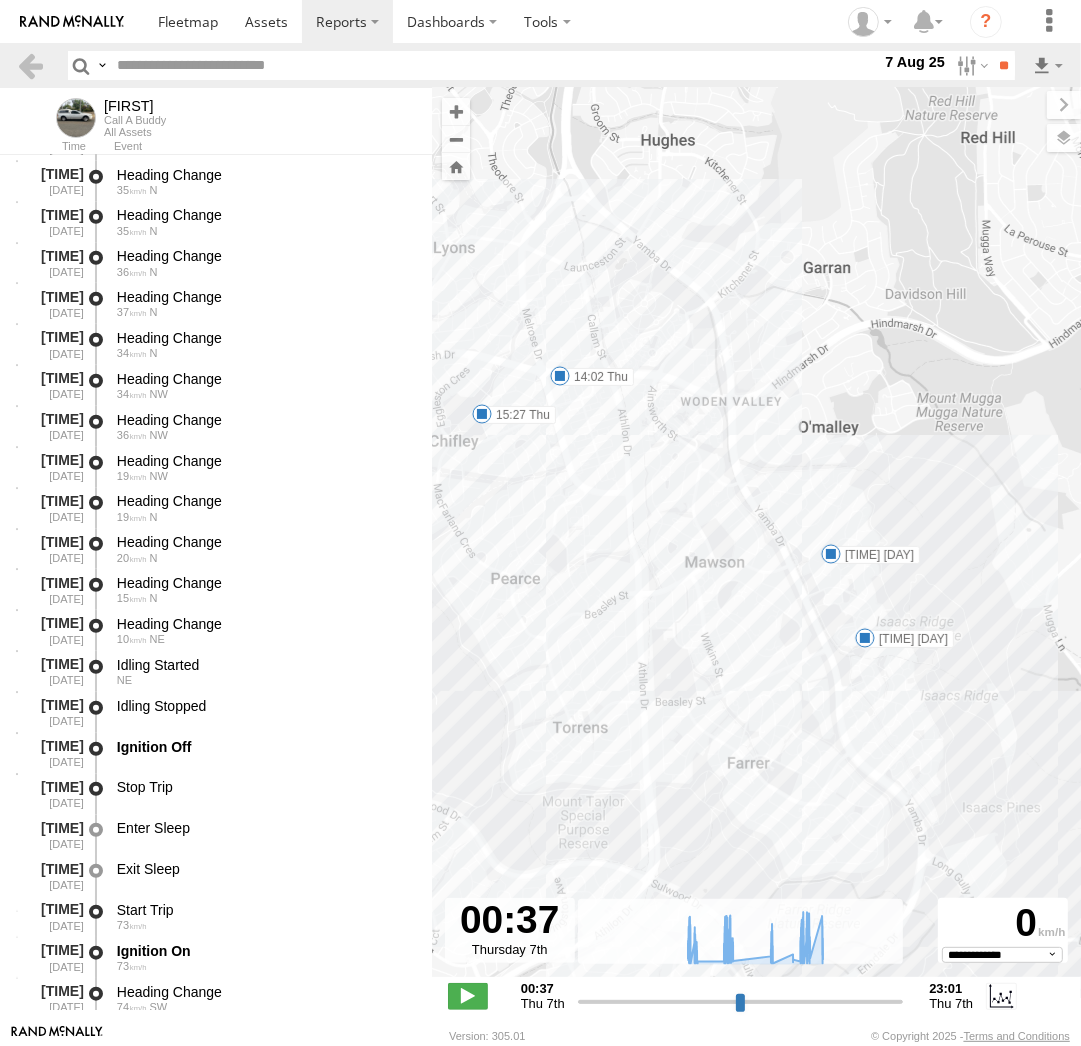 click at bounding box center [831, 554] 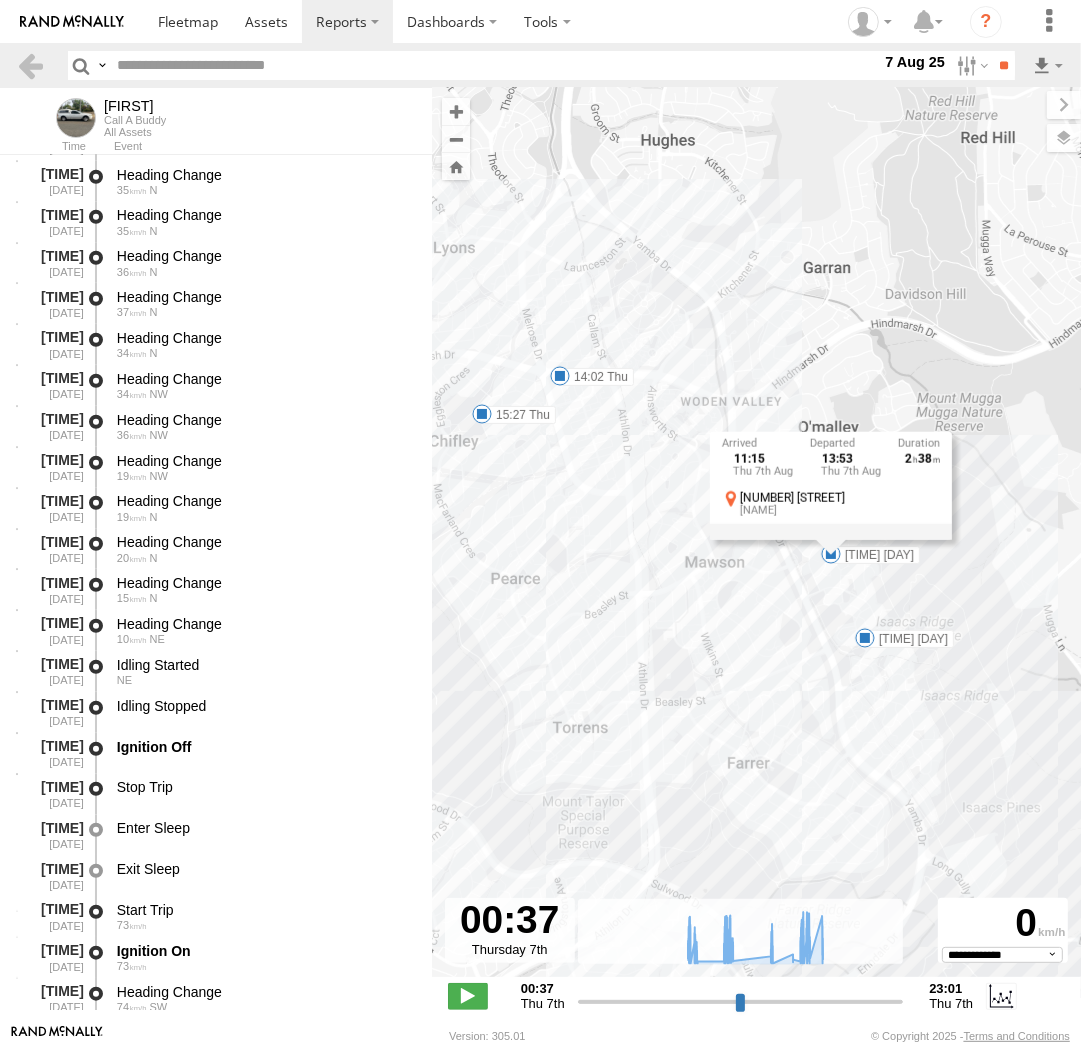 click on "11:15 Thu 7th Aug 13:53 Thu 7th Aug 2 38 18 William Wilkins Cres Isaacs" at bounding box center (830, 485) 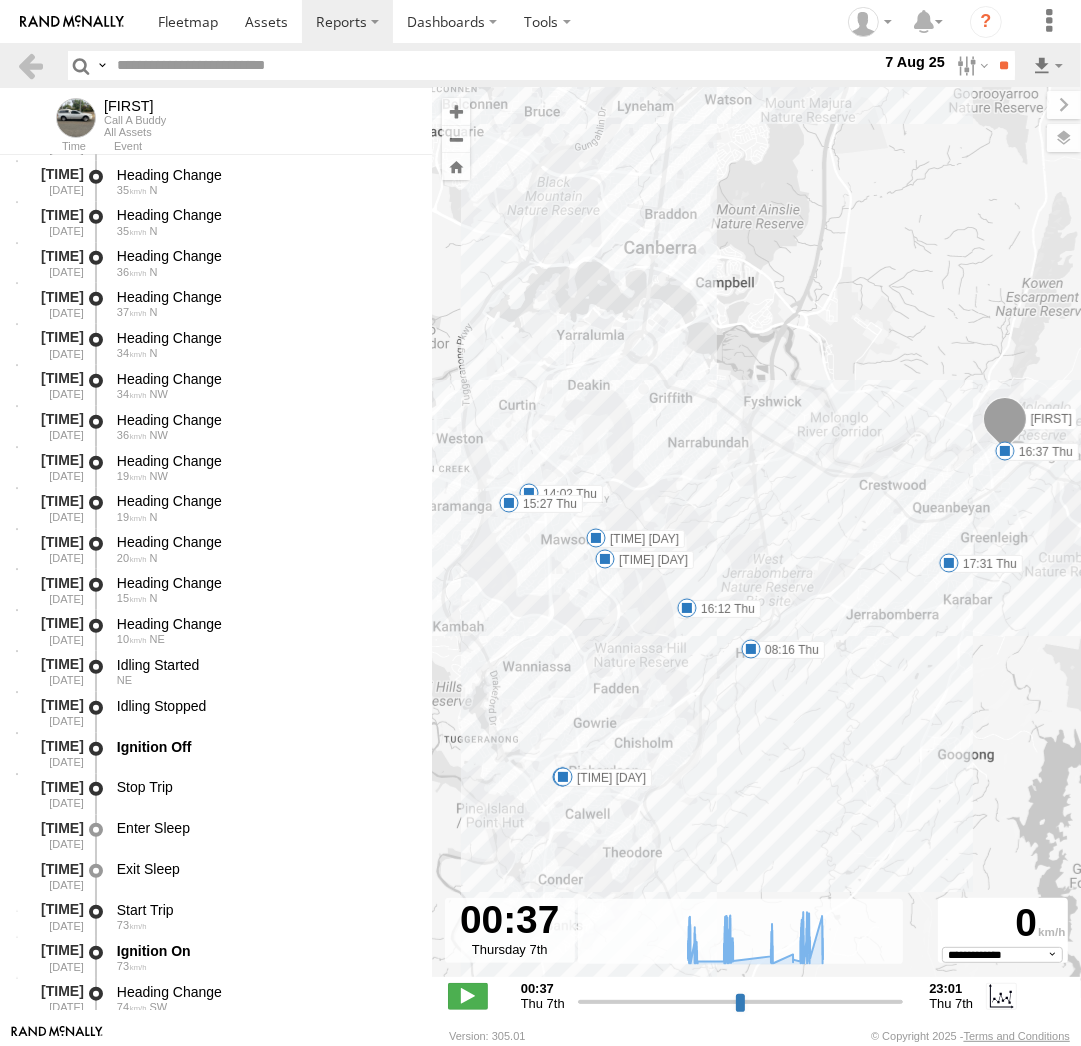 drag, startPoint x: 619, startPoint y: 770, endPoint x: 578, endPoint y: 682, distance: 97.082436 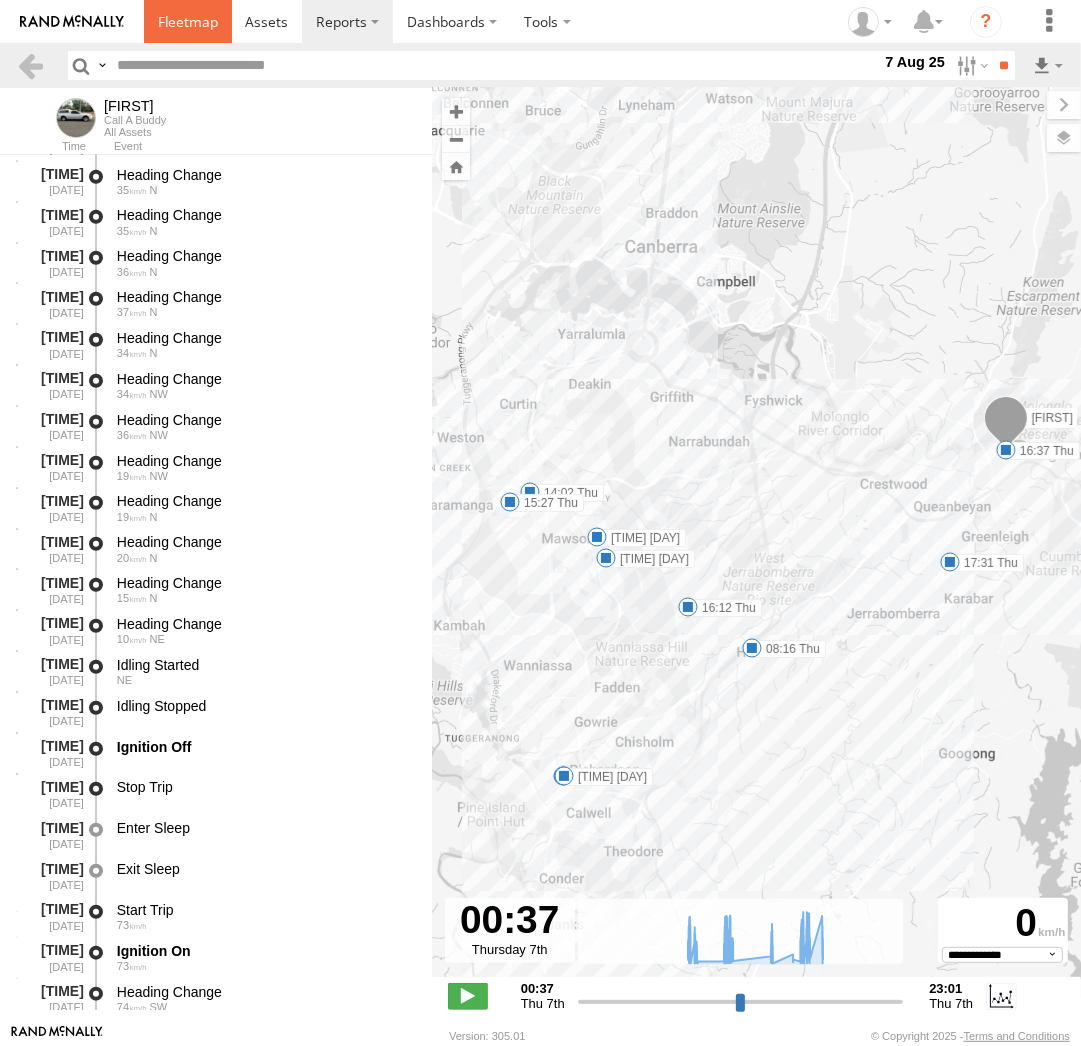 click at bounding box center [188, 21] 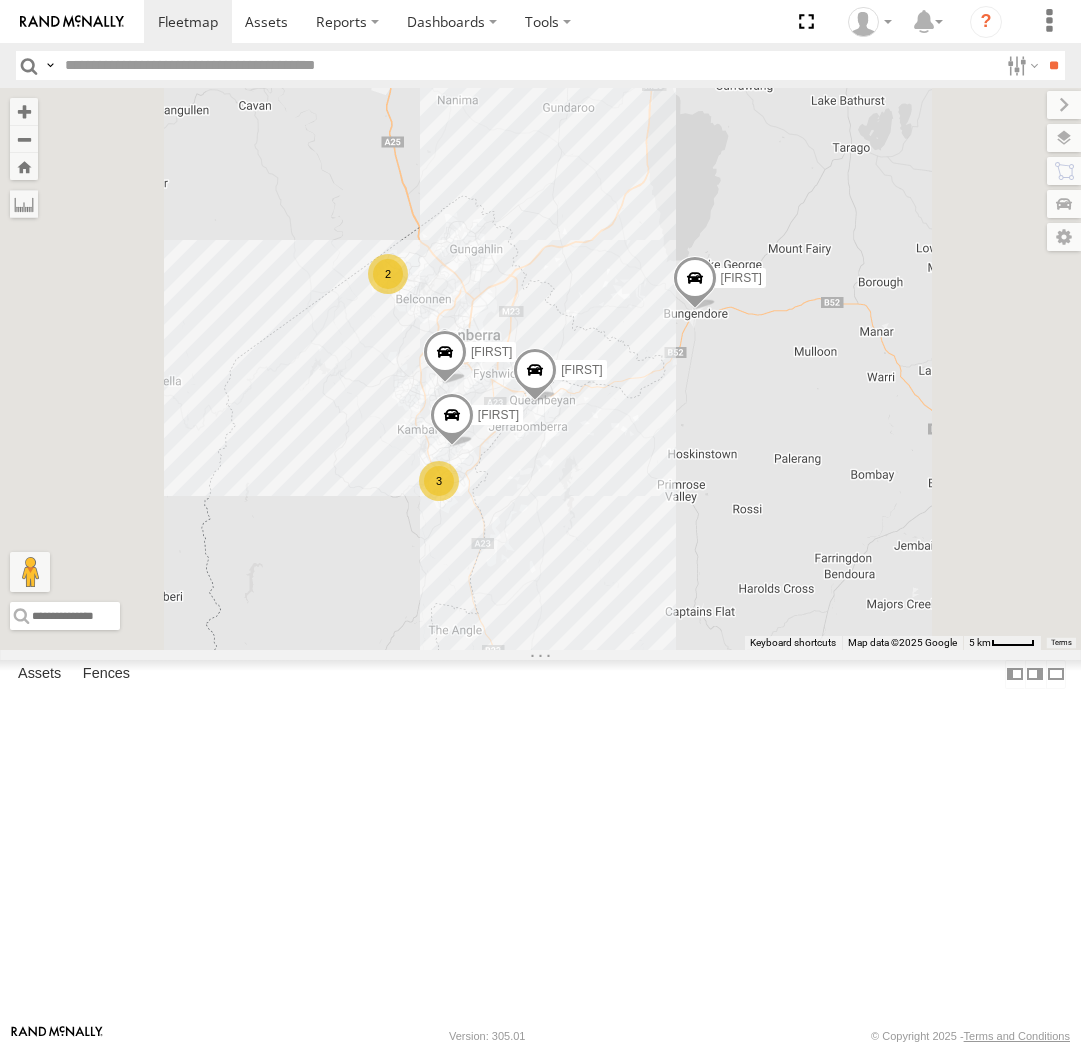scroll, scrollTop: 0, scrollLeft: 0, axis: both 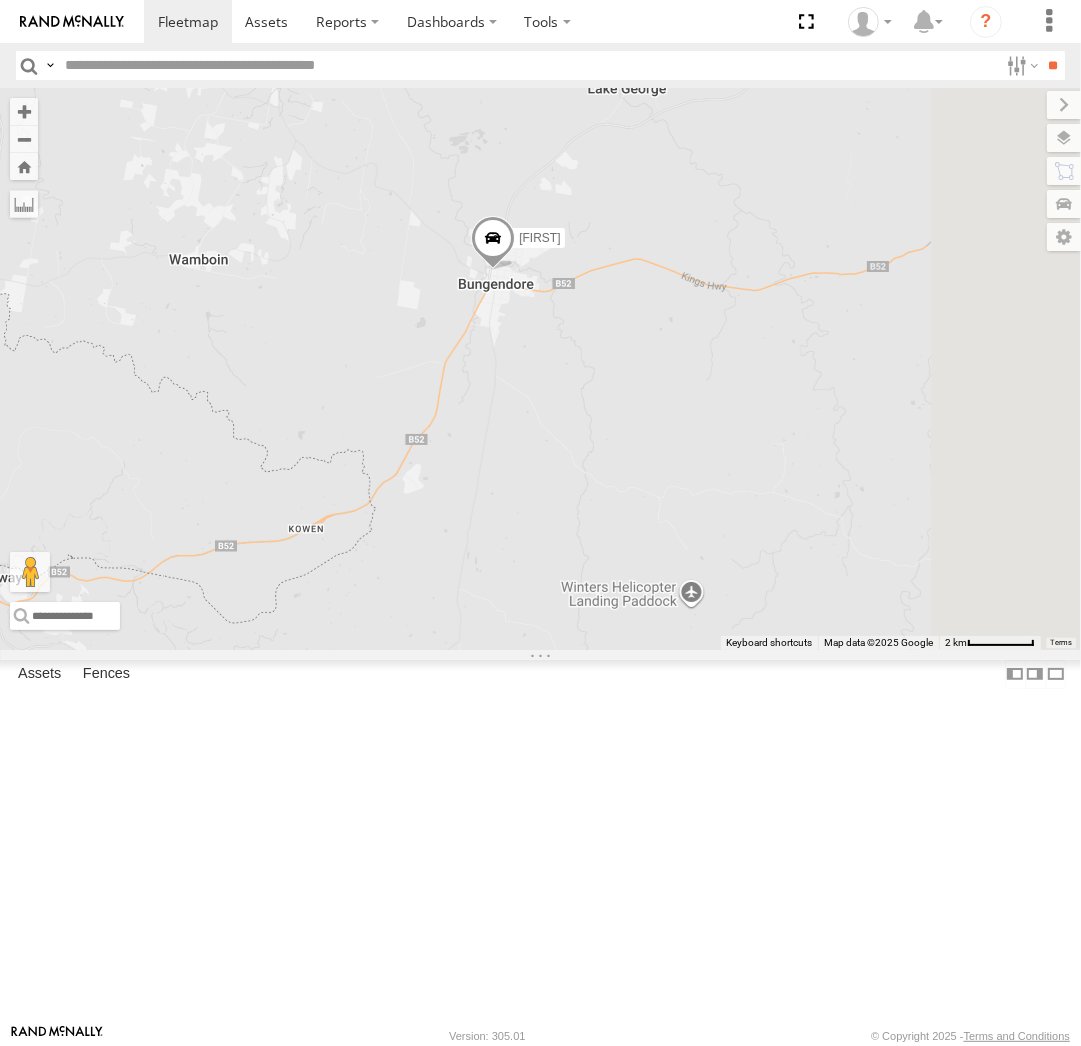 drag, startPoint x: 910, startPoint y: 391, endPoint x: 635, endPoint y: 359, distance: 276.85556 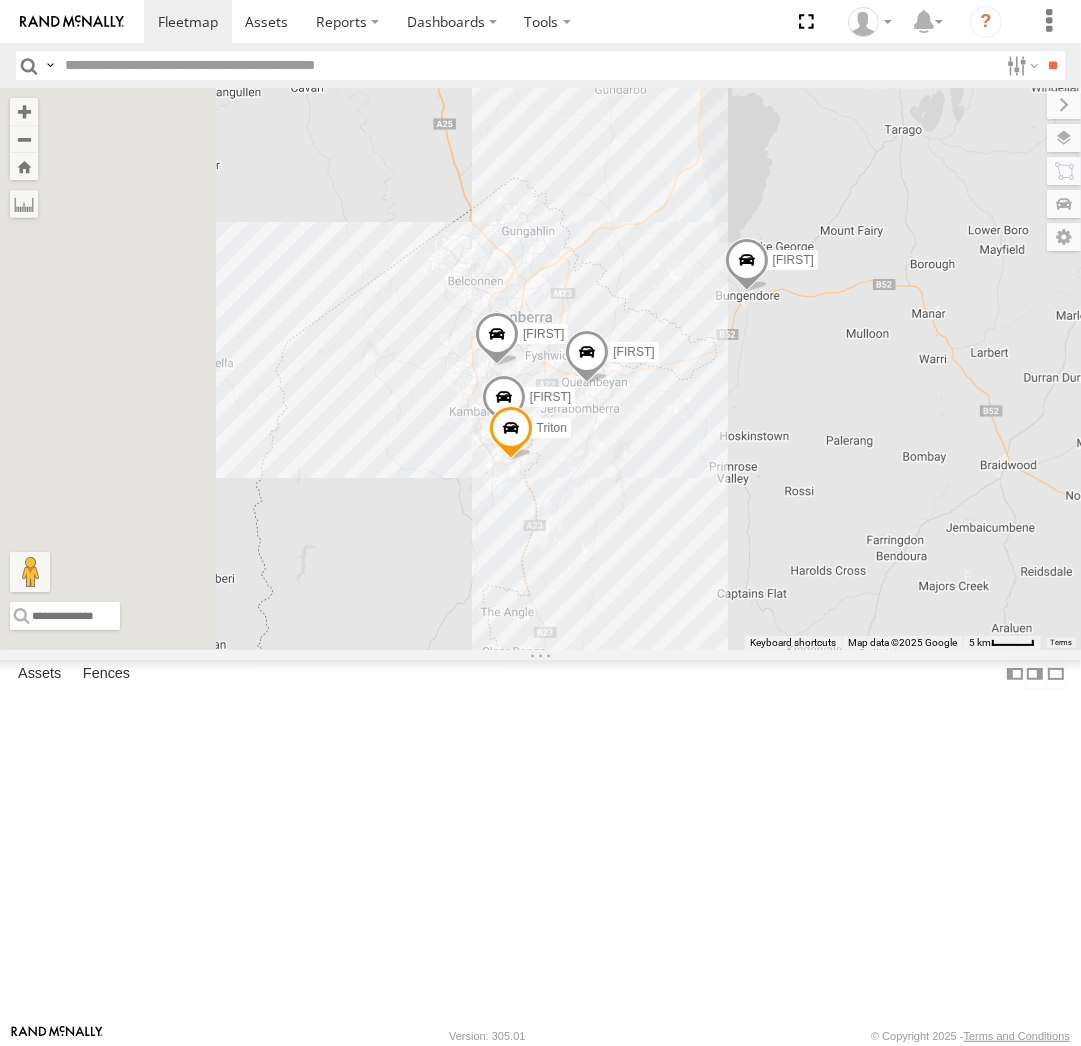 drag, startPoint x: 624, startPoint y: 485, endPoint x: 908, endPoint y: 465, distance: 284.70337 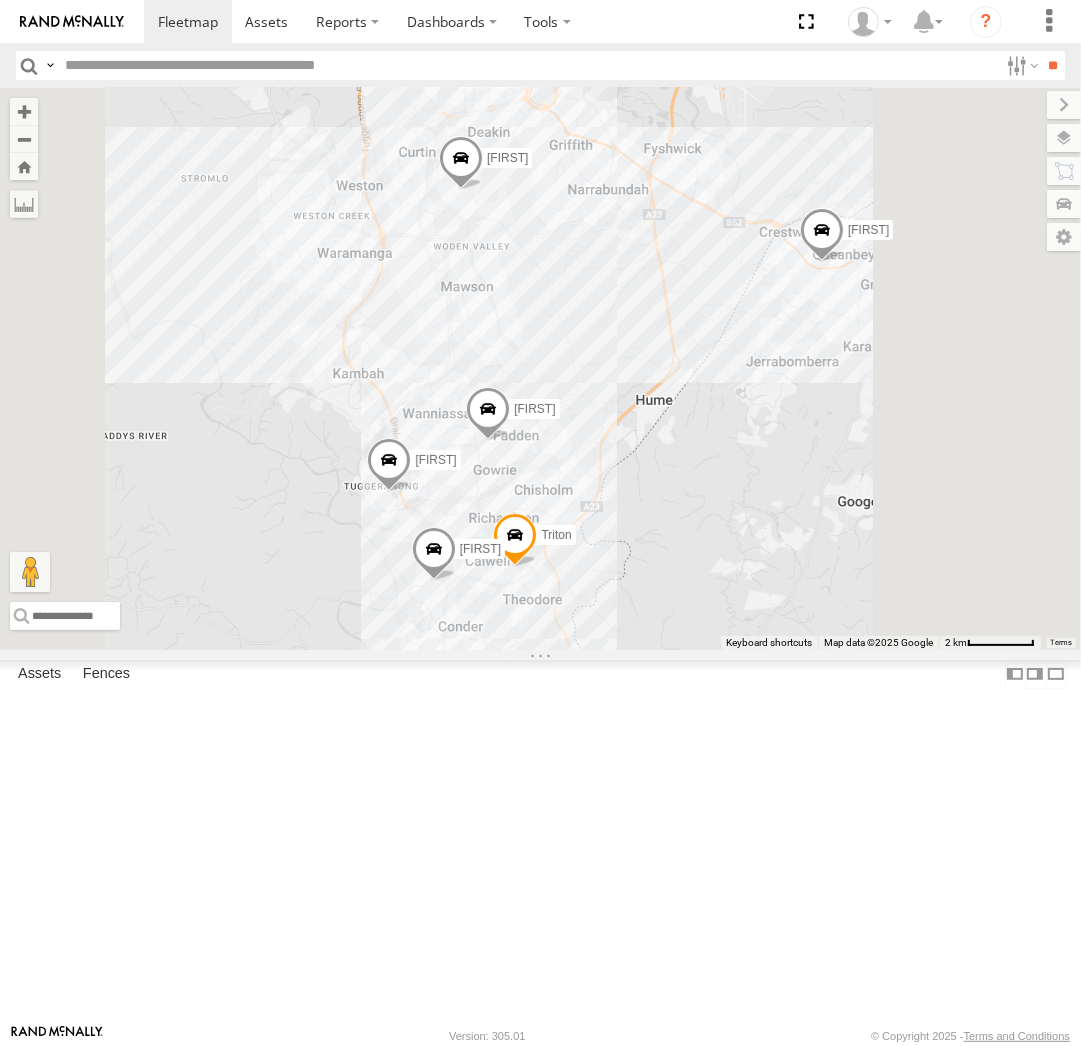 click at bounding box center (515, 540) 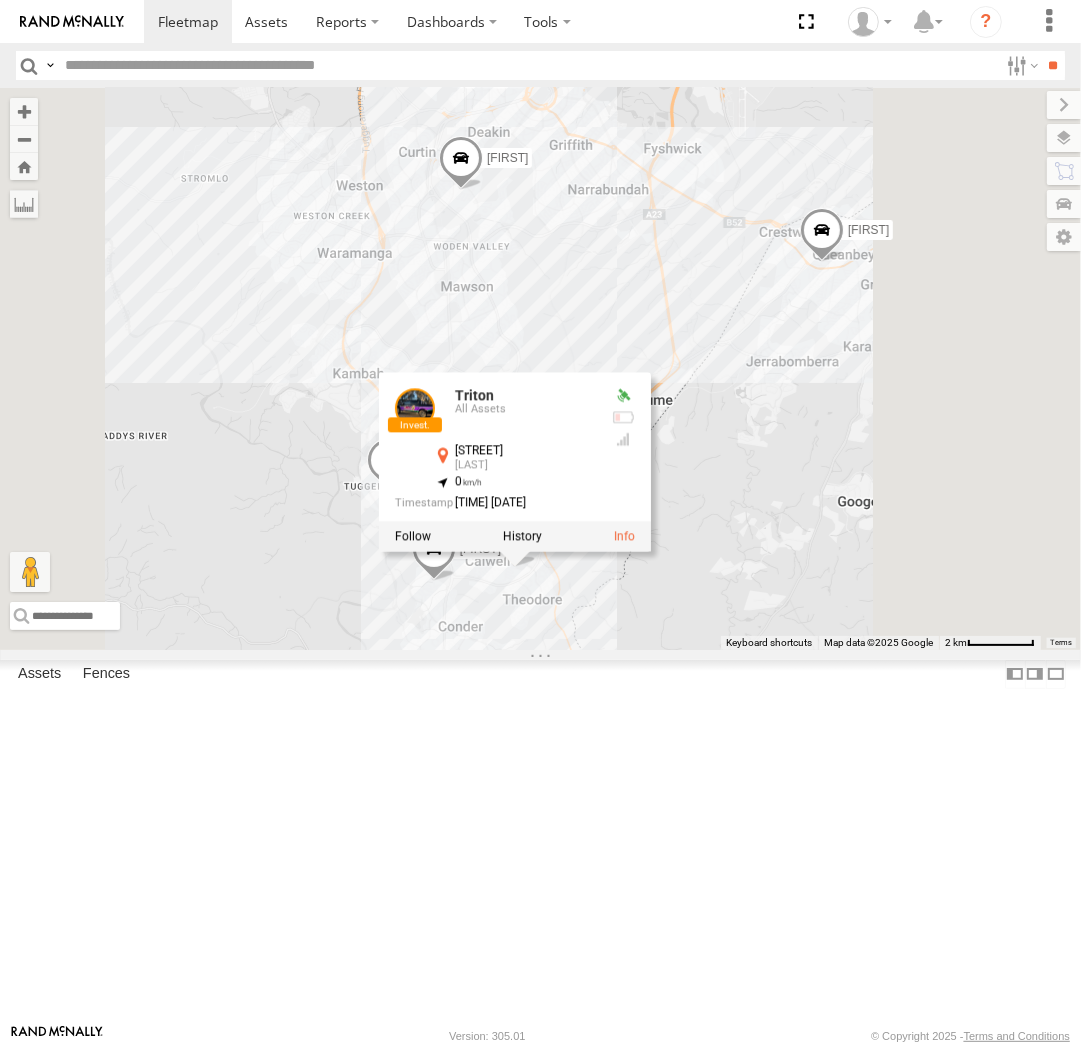 click on "Daniel Andrew Tom Michael Triton Peter Kyle Chris Jamie Triton All Assets Dane Clos Calwell -35.44048 ,  149.11552 0 20:20:05 06/08/2025" at bounding box center (540, 368) 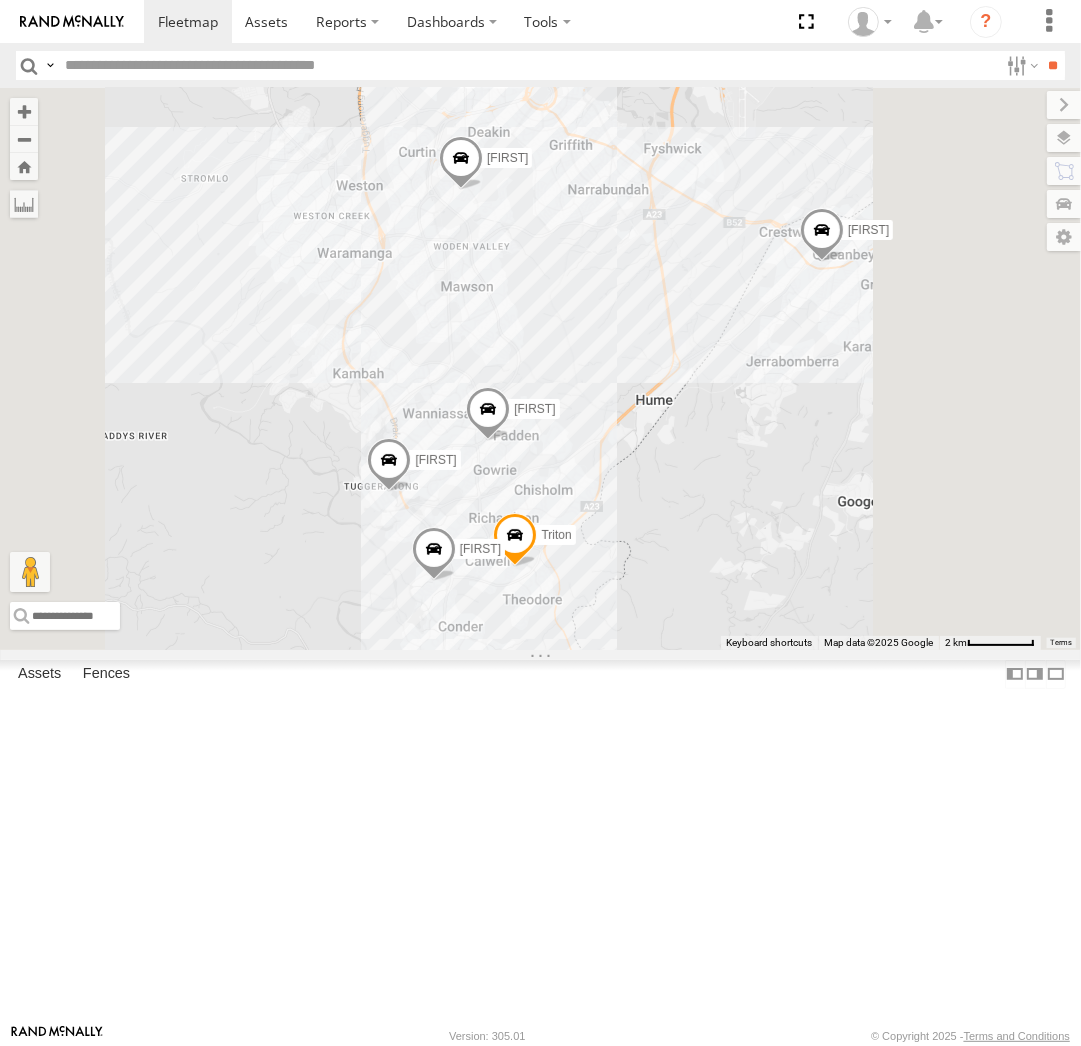 click at bounding box center [515, 540] 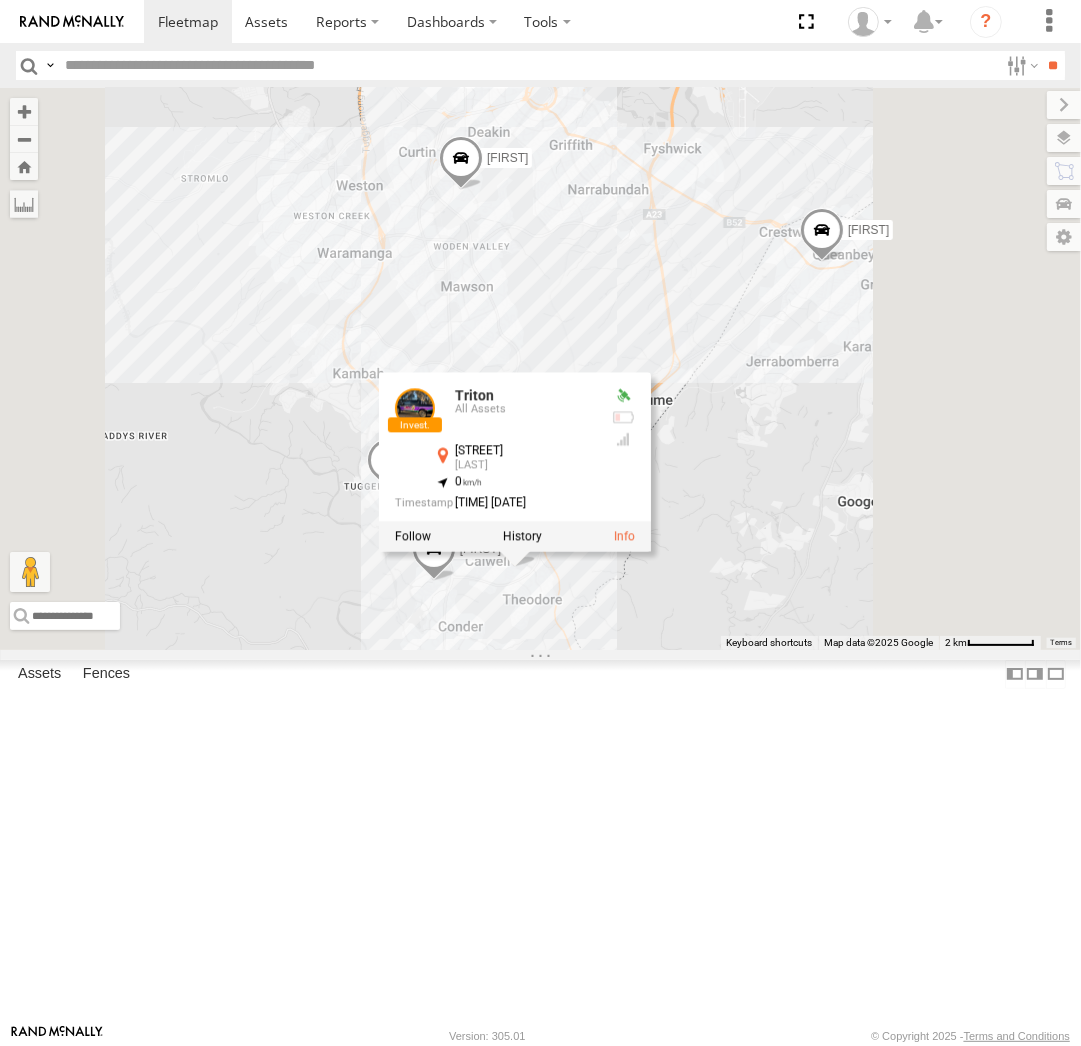 drag, startPoint x: 853, startPoint y: 776, endPoint x: 777, endPoint y: 775, distance: 76.00658 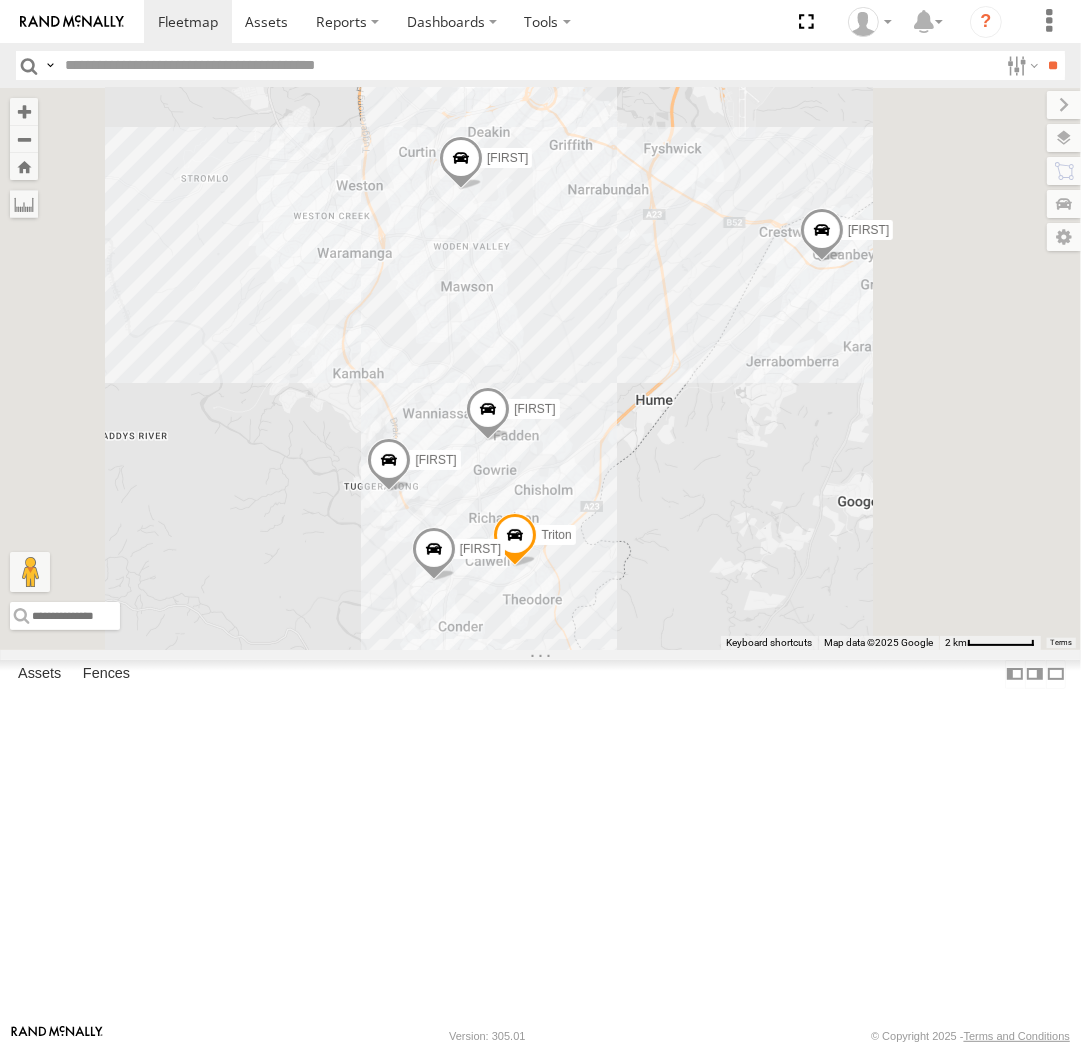 click at bounding box center (488, 414) 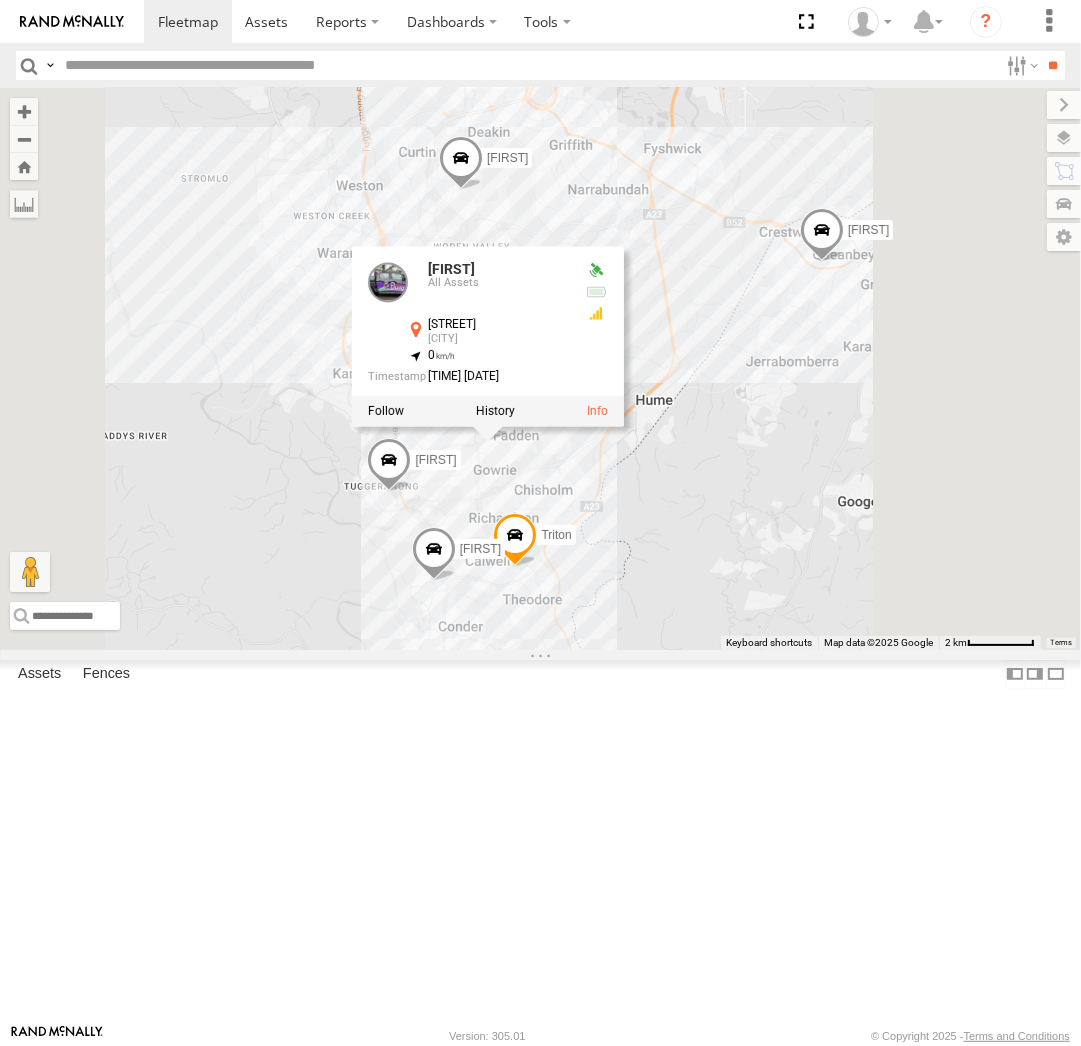 click on "Daniel Andrew Tom Michael Triton Peter Kyle Chris Jamie Kyle All Assets Bruxner Clos Gowrie -35.4053 ,  149.10616 0 09:13:04 08/08/2025" at bounding box center (540, 368) 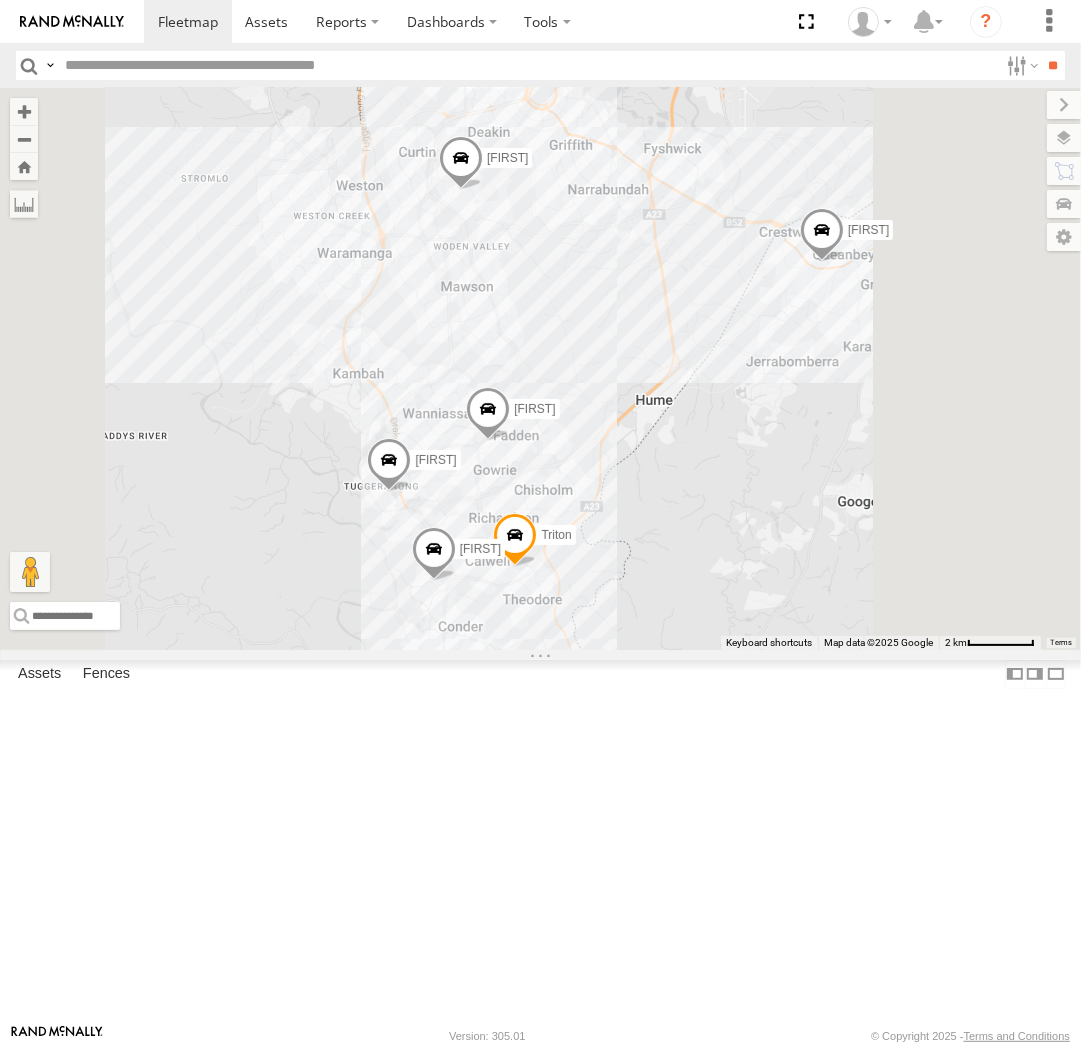 click at bounding box center [389, 465] 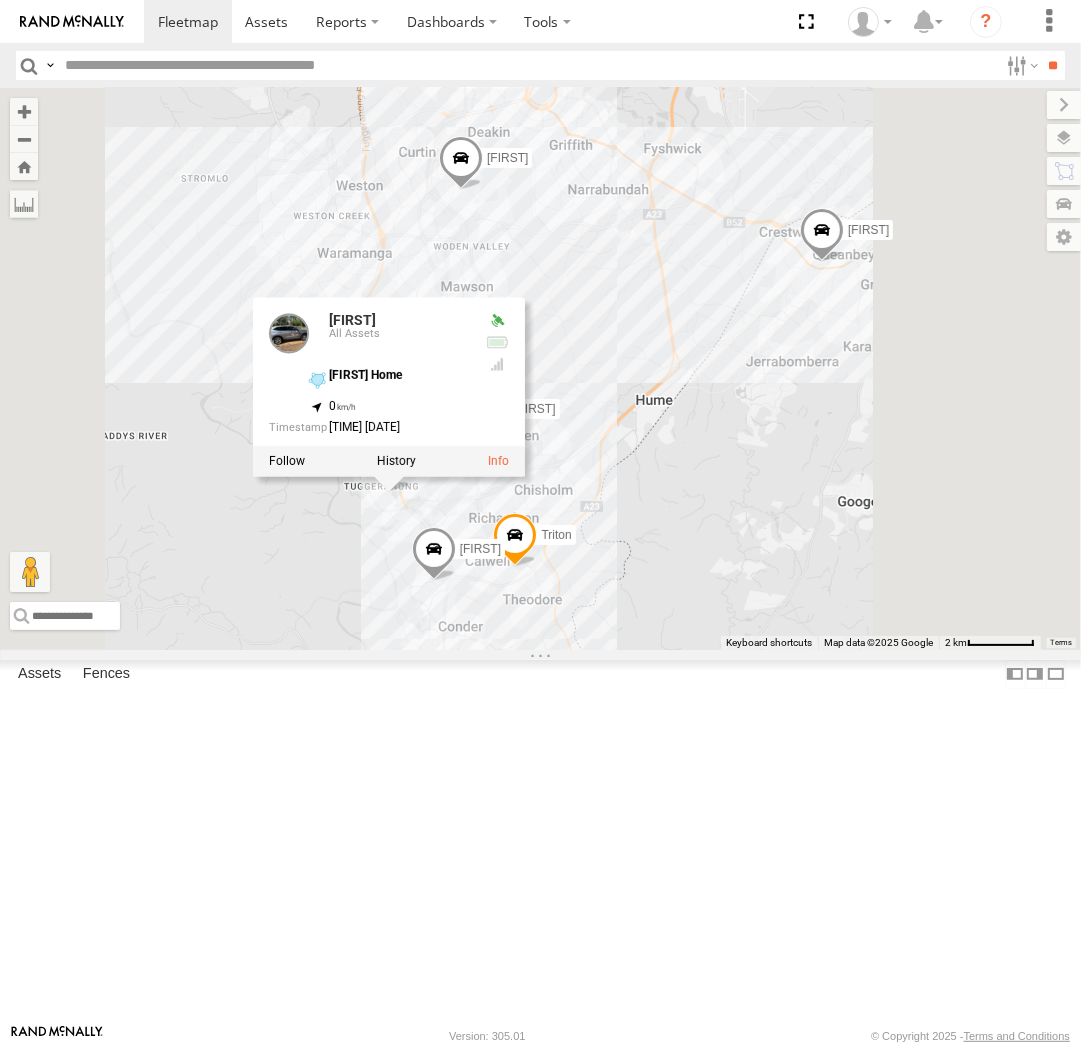 click on "Daniel Andrew Tom Michael Triton Peter Kyle Chris Jamie Chris All Assets Chris Home -35.41951 ,  149.07224 0 09:15:26 08/08/2025" at bounding box center [540, 368] 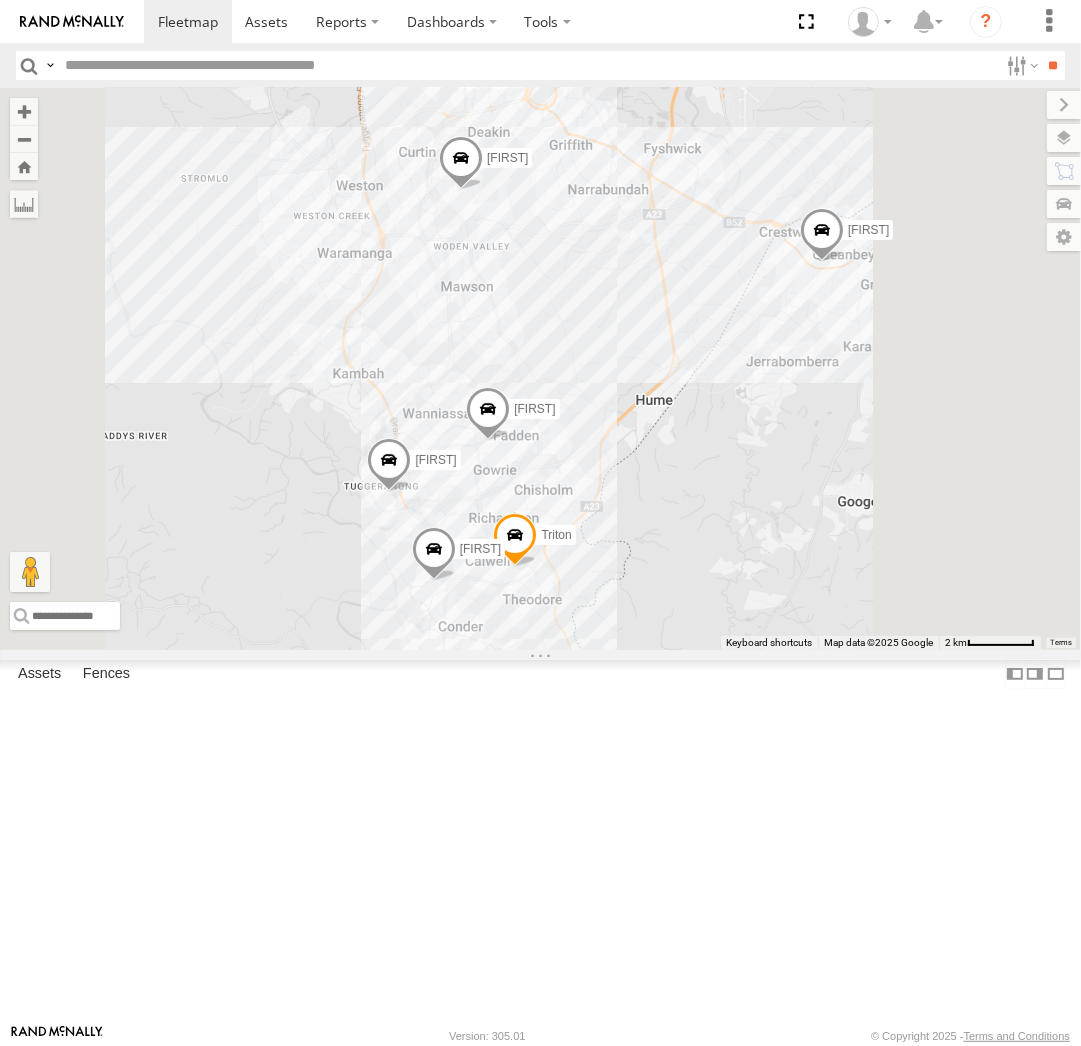 click at bounding box center (433, 554) 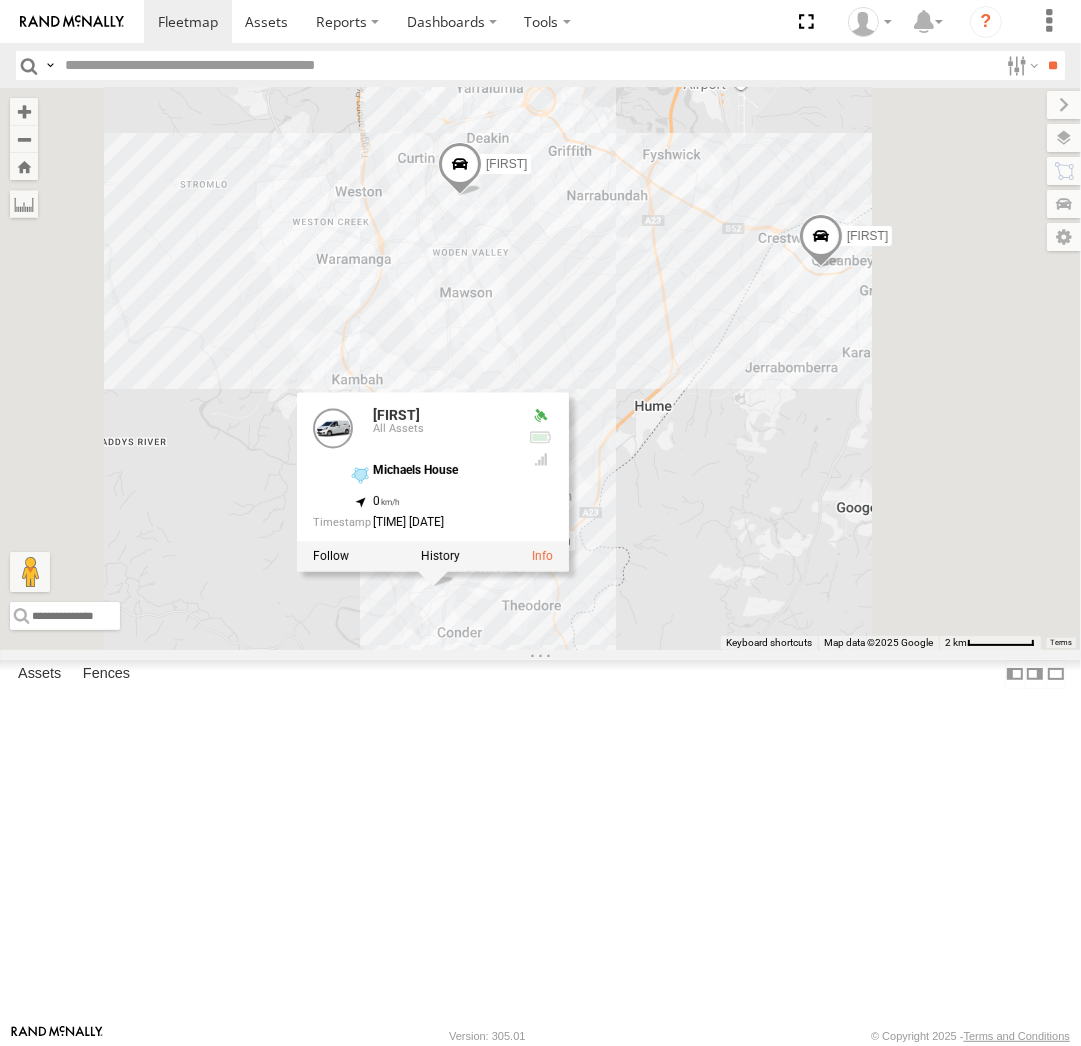 click on "Daniel Andrew Tom Michael Triton Peter Kyle Chris Jamie Michael All Assets Michaels House -35.44441 ,  149.08746 0 09:37:57 08/08/2025" at bounding box center (540, 368) 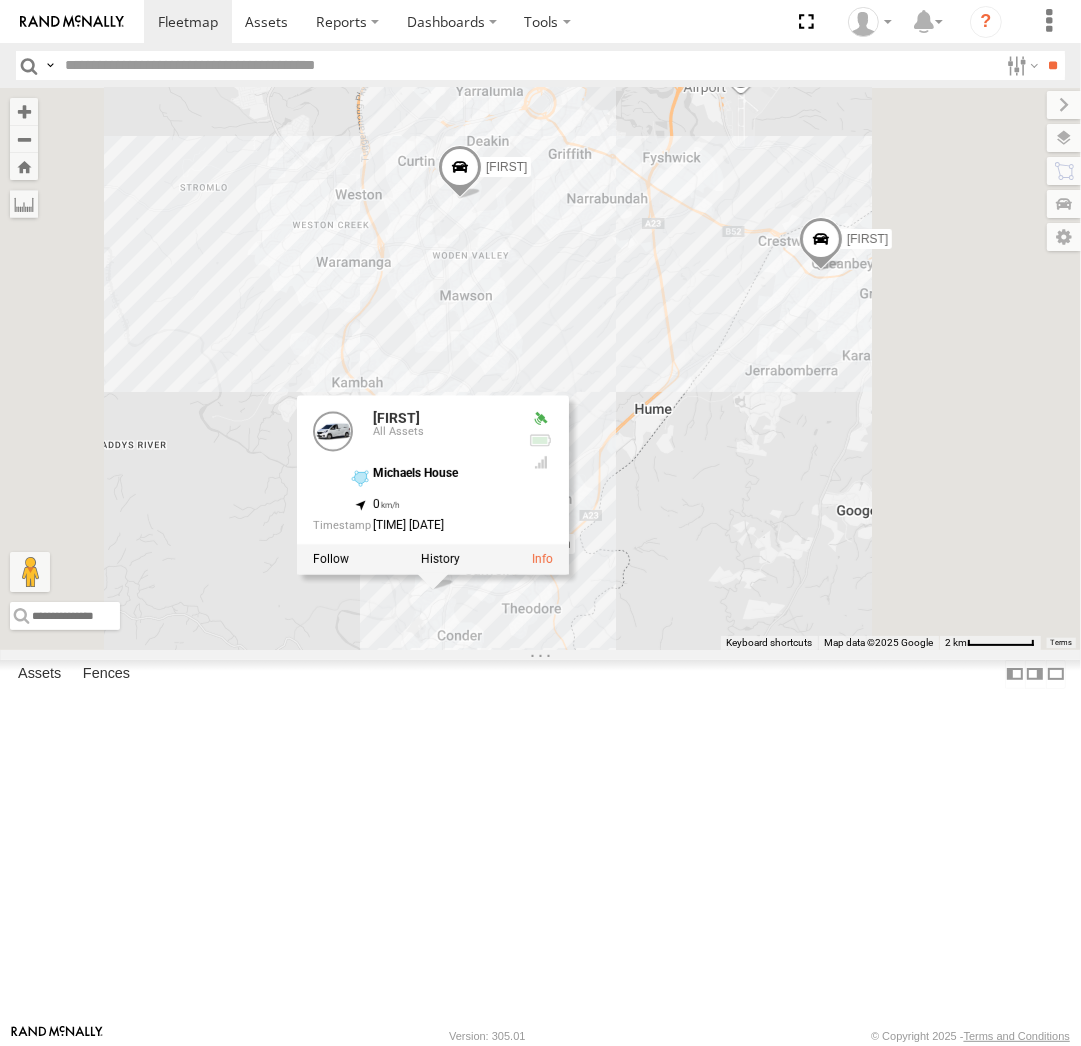 click on "Daniel Andrew Tom Michael Triton Peter Kyle Chris Jamie Michael All Assets Michaels House -35.44441 ,  149.08746 0 09:37:57 08/08/2025" at bounding box center (540, 368) 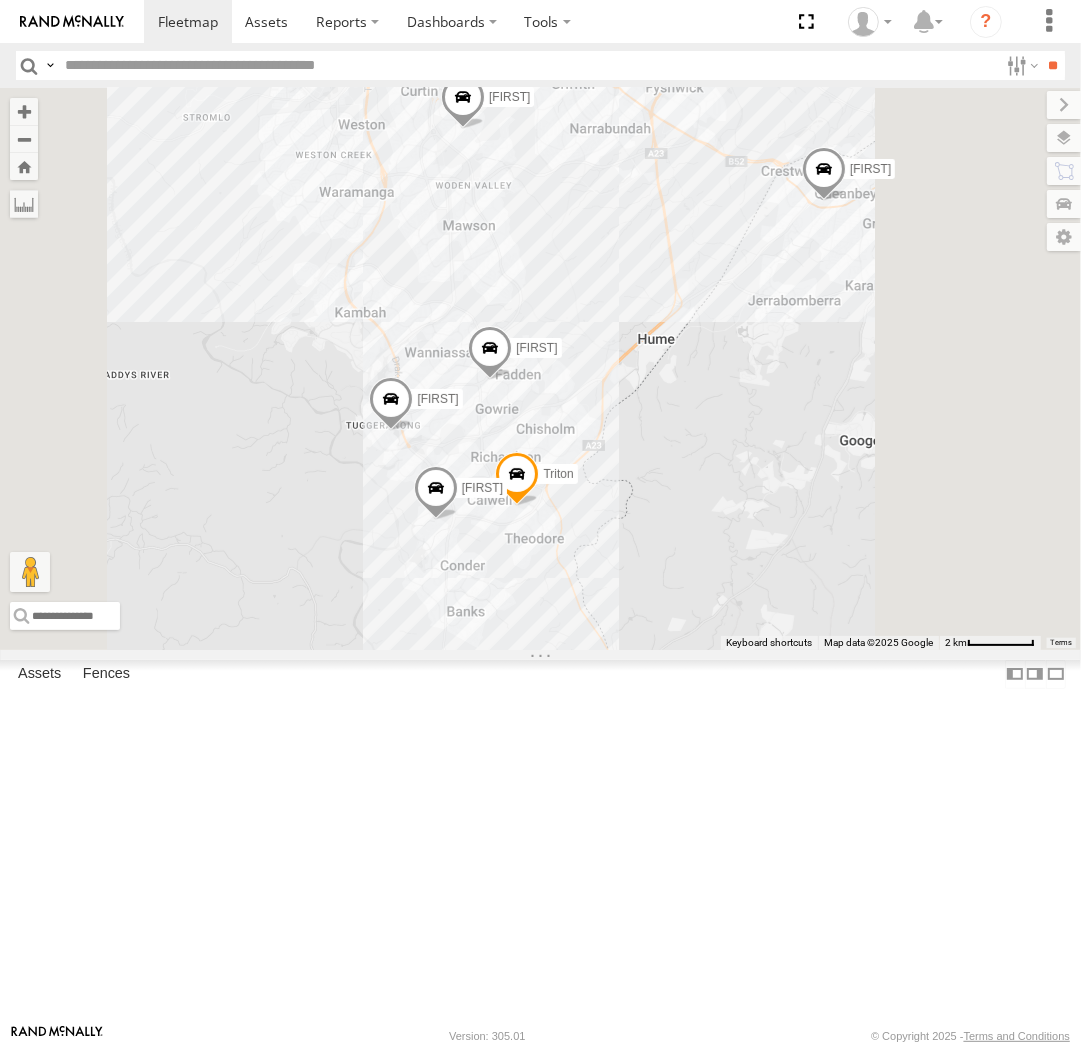drag, startPoint x: 801, startPoint y: 320, endPoint x: 780, endPoint y: 563, distance: 243.90572 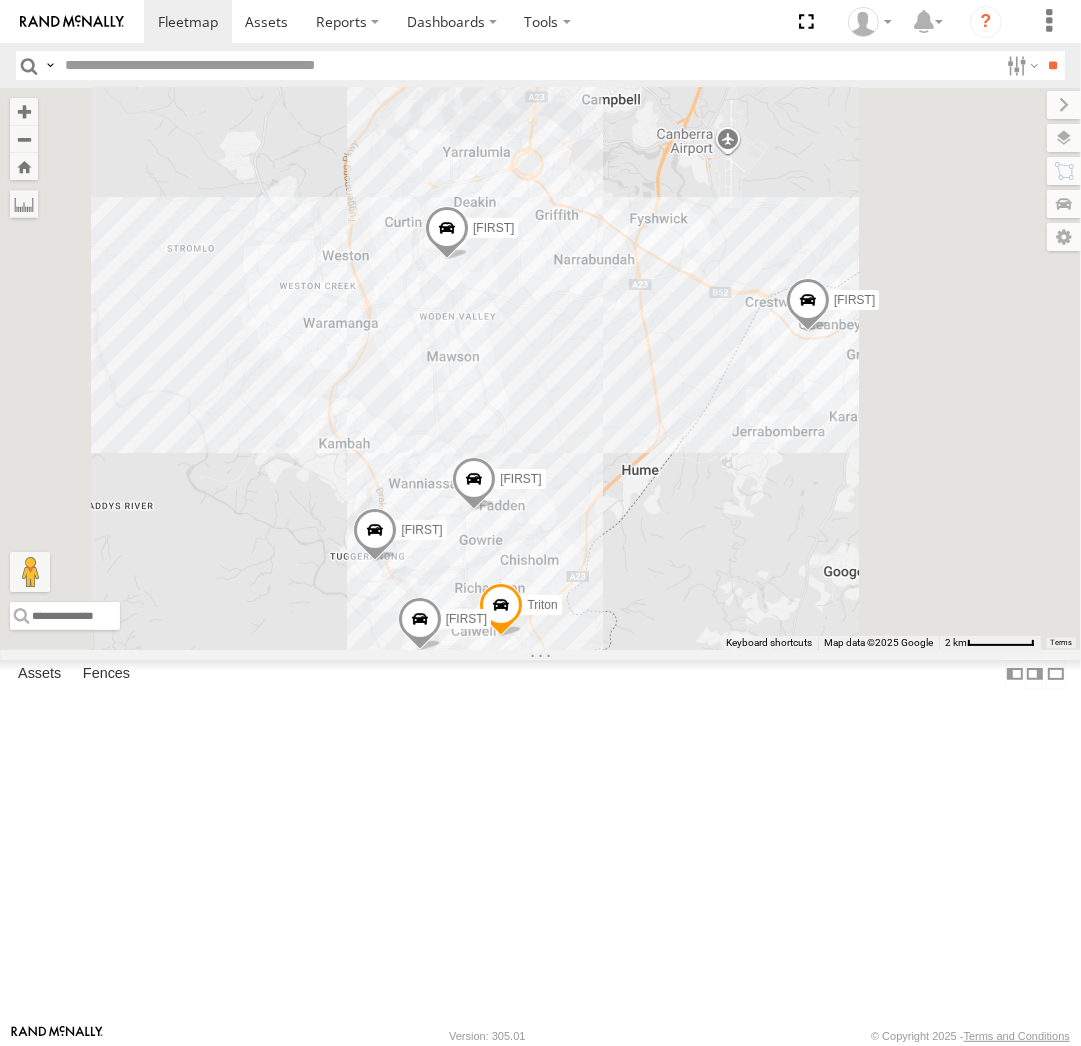 click at bounding box center [447, 233] 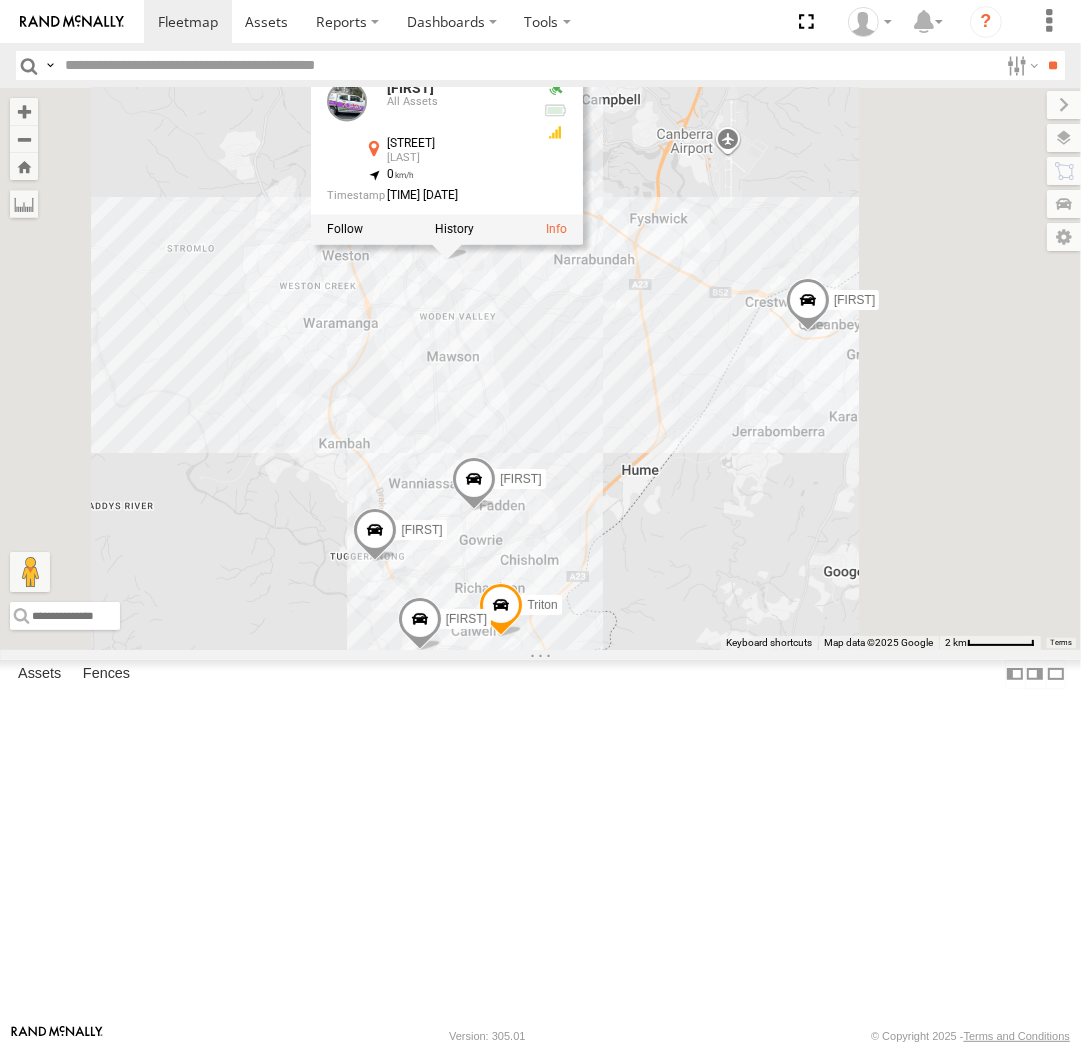 click on "Daniel Andrew Tom Michael Triton Peter Kyle Chris Jamie Daniel All Assets McNicoll Pl Hughes -35.33495 ,  149.09683 0 09:34:12 08/08/2025" at bounding box center (540, 368) 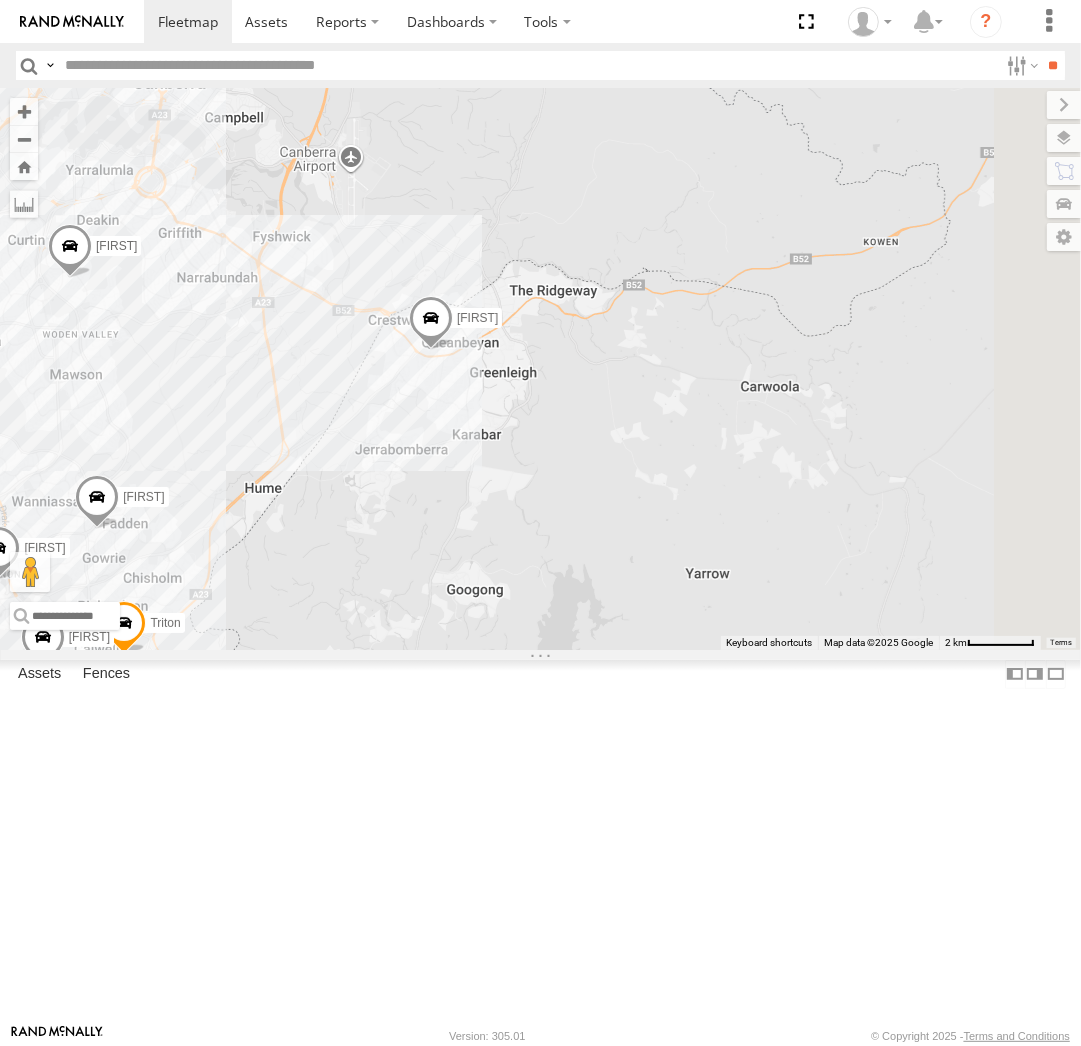 drag, startPoint x: 581, startPoint y: 560, endPoint x: 545, endPoint y: 546, distance: 38.626415 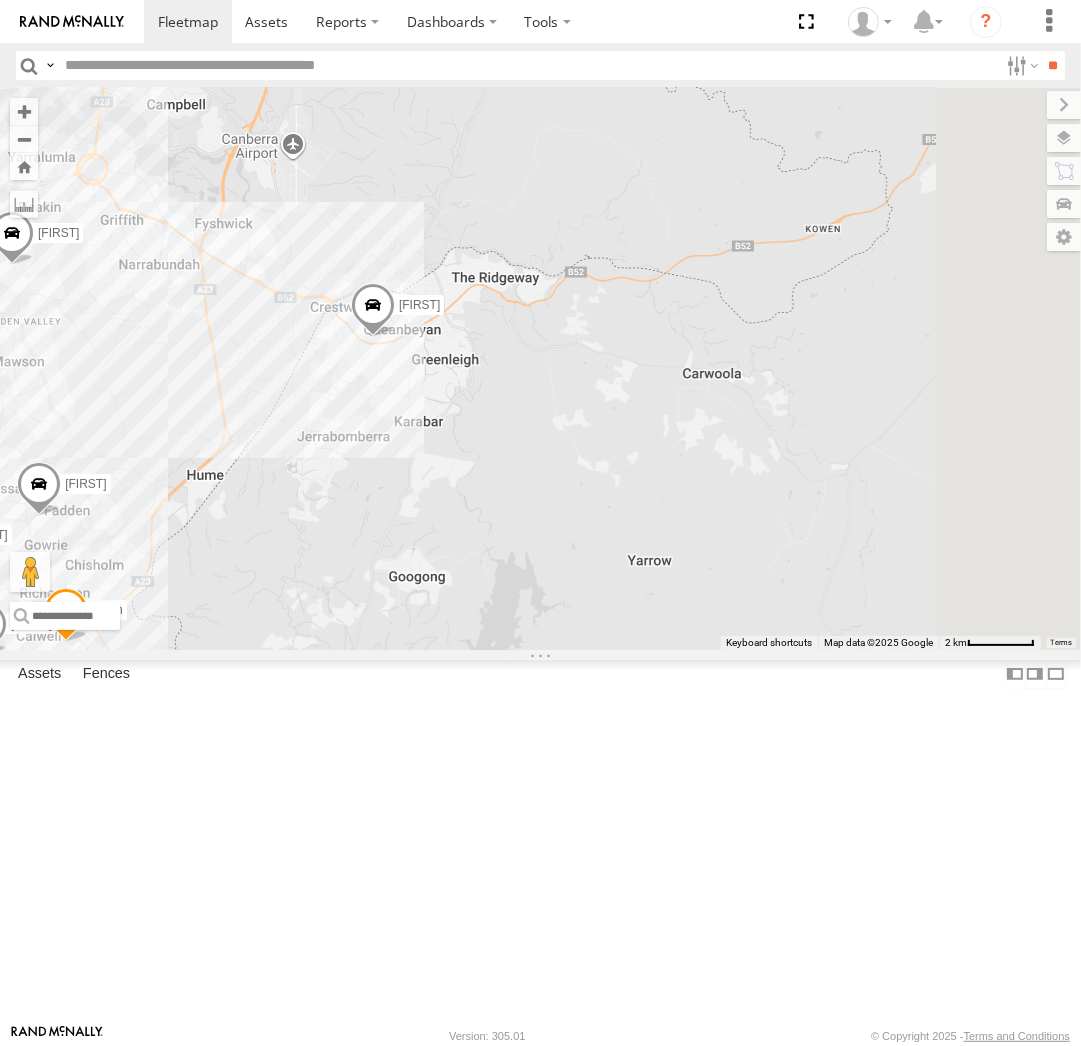 click at bounding box center [372, 310] 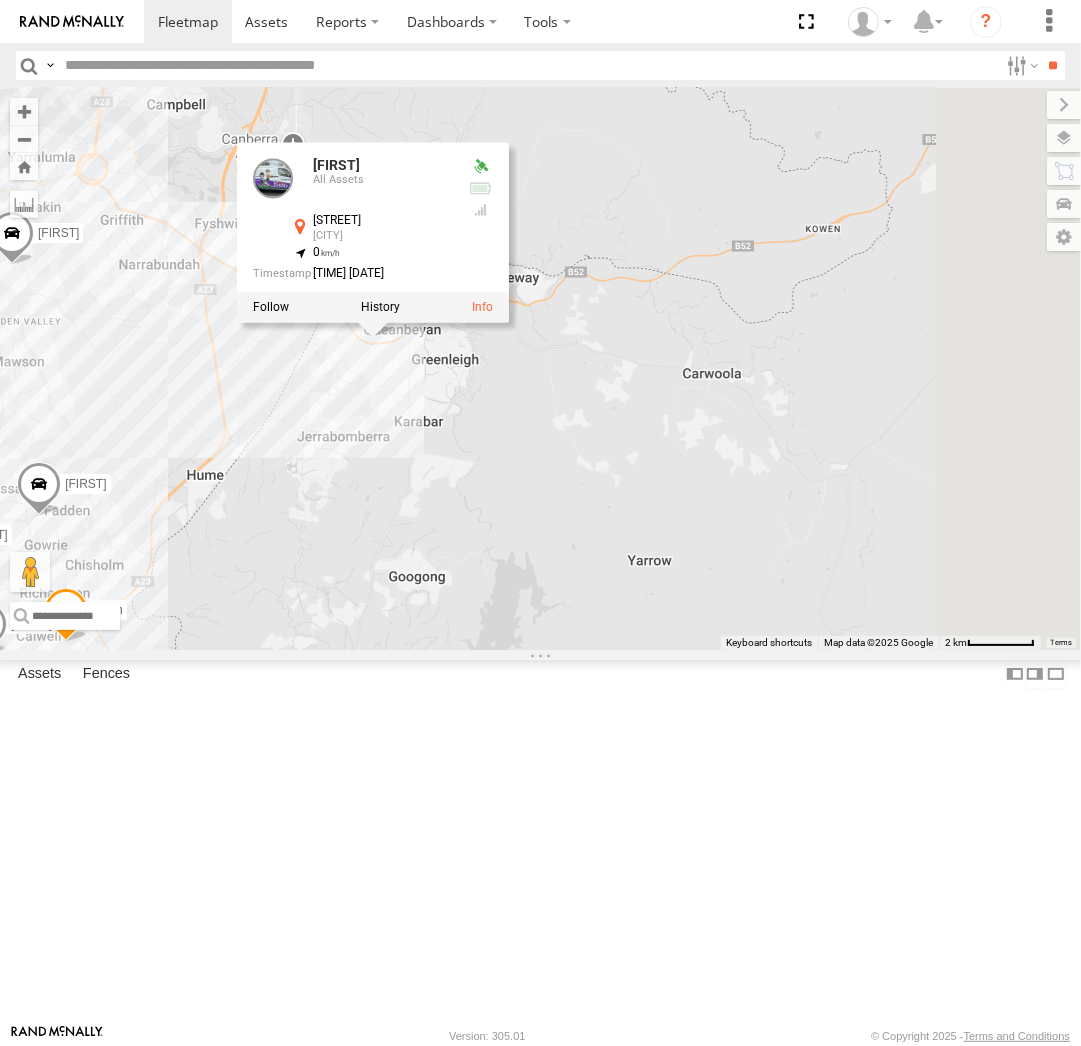 click on "Daniel Andrew Tom Michael Triton Peter Kyle Chris Jamie Tom All Assets Spendelove St Crestwood -35.35526 ,  149.22075 0 08:57:55 08/08/2025" at bounding box center [540, 368] 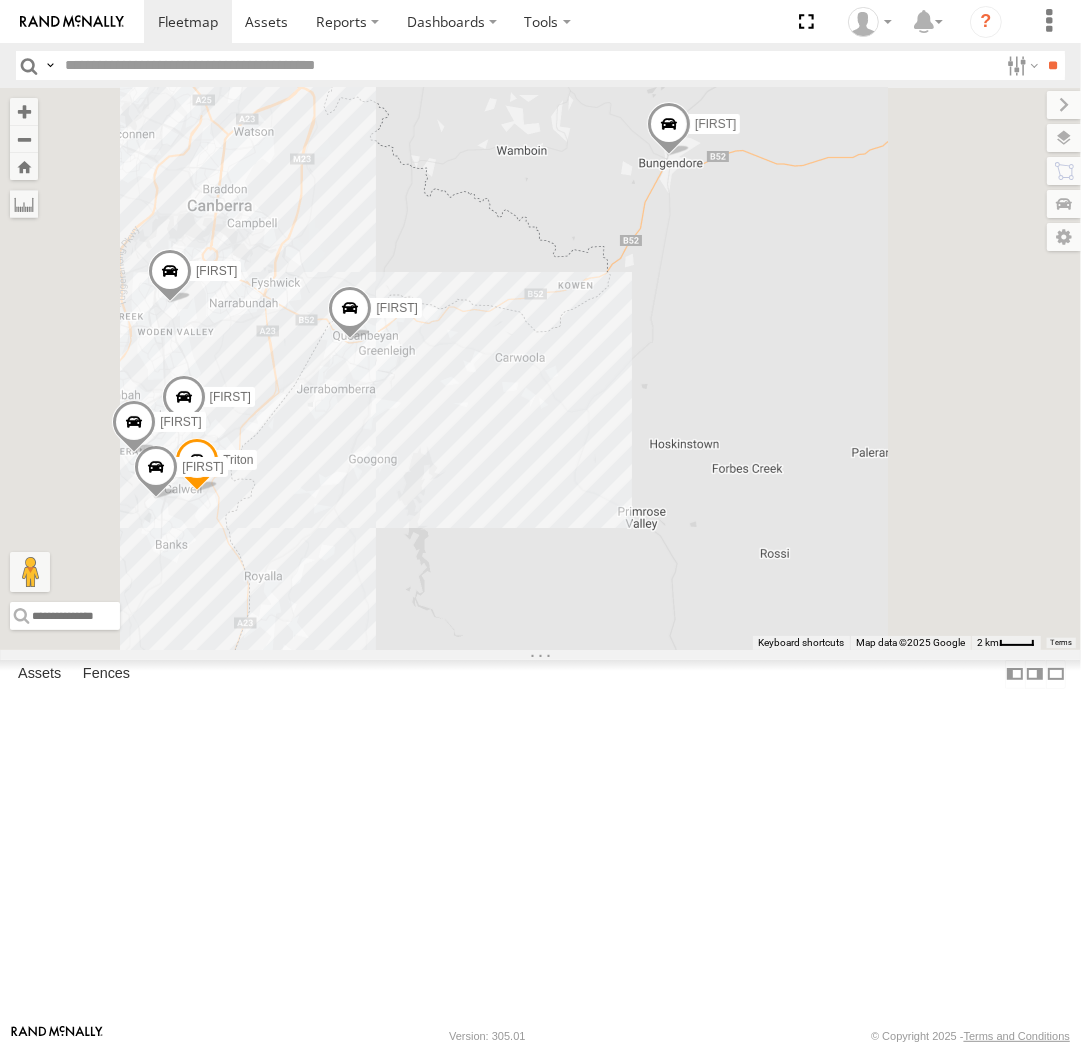 click at bounding box center (669, 129) 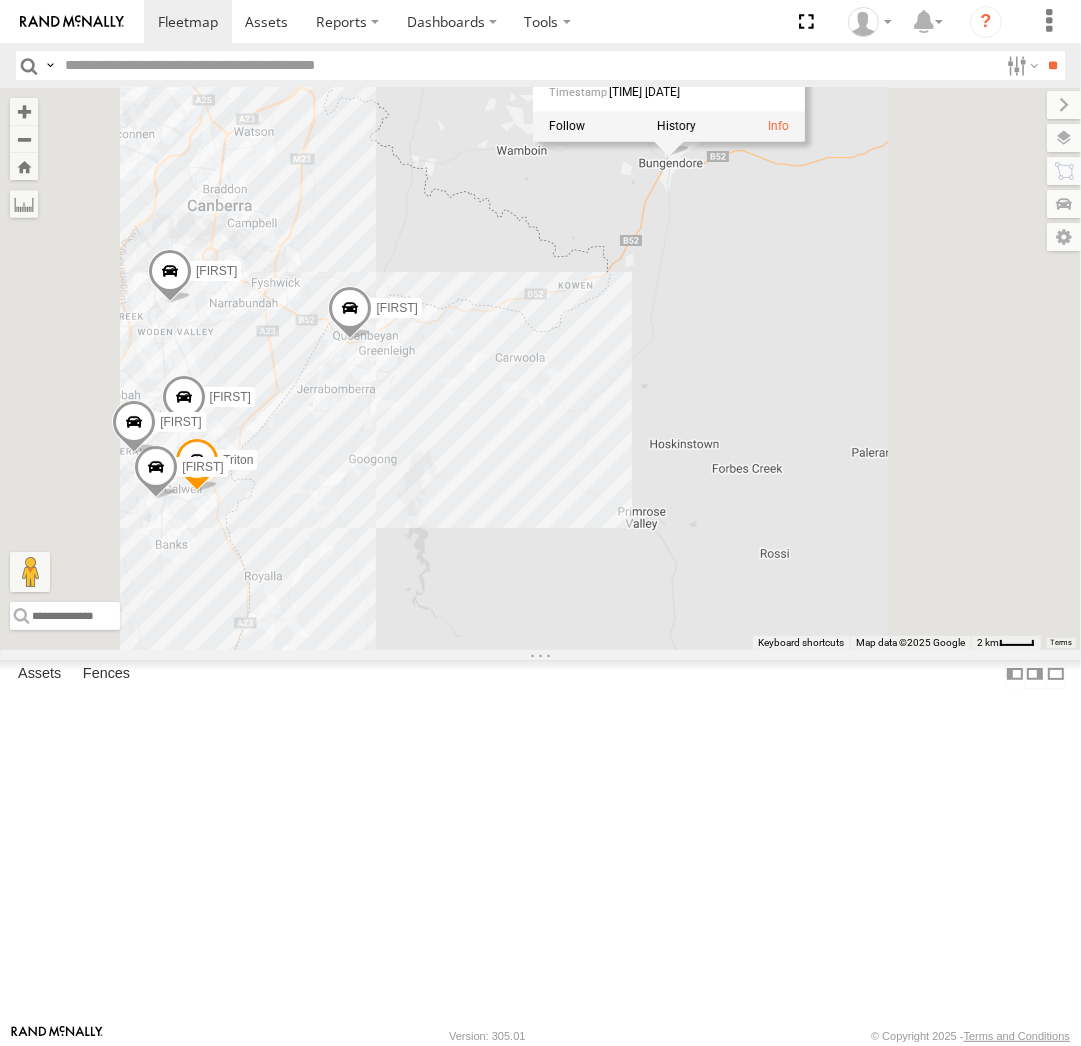 click on "Daniel Andrew Tom Michael Triton Peter Kyle Chris Jamie Andrew All Assets Turallo Ter Bungendore -35.25246 ,  149.43953 0 09:29:44 08/08/2025" at bounding box center (540, 368) 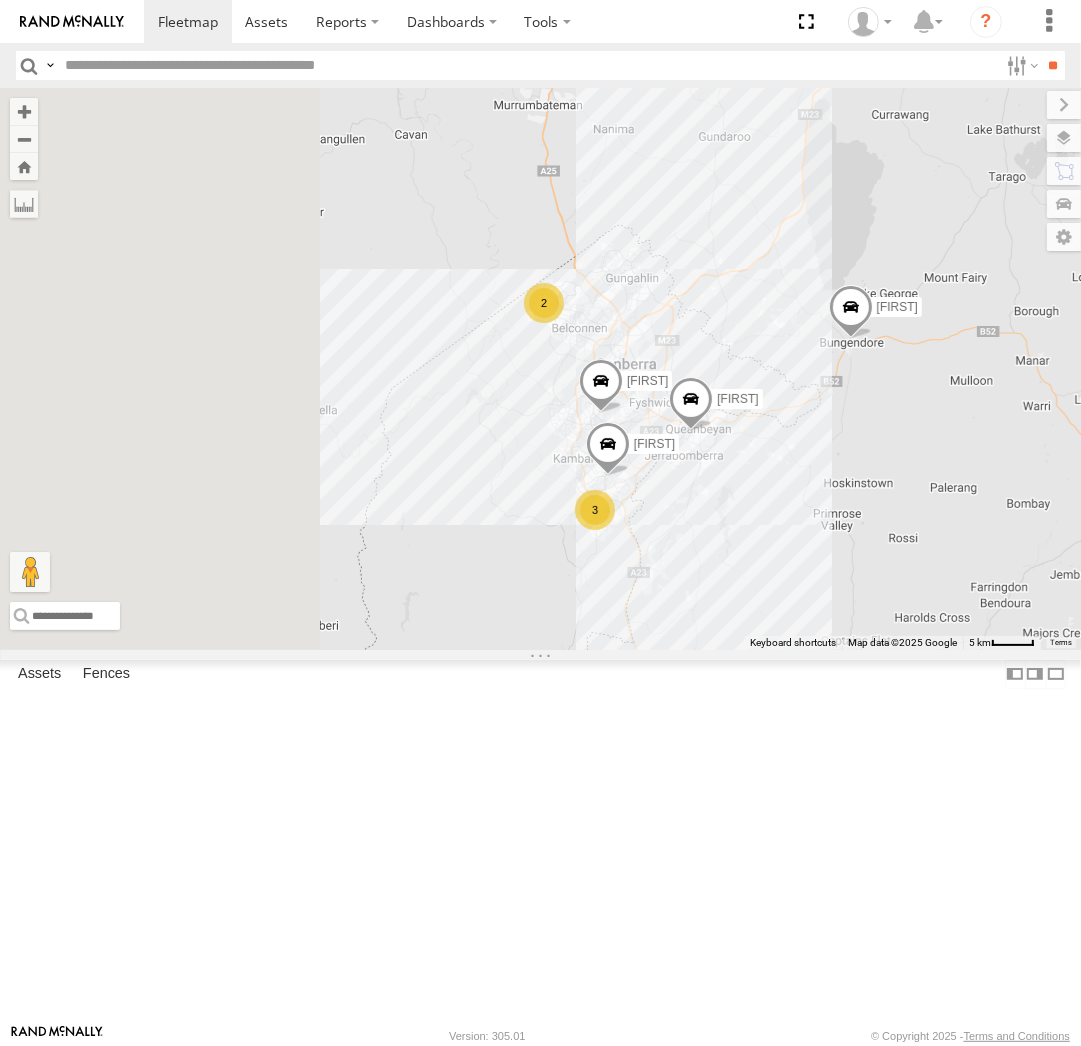 drag, startPoint x: 606, startPoint y: 359, endPoint x: 932, endPoint y: 473, distance: 345.3578 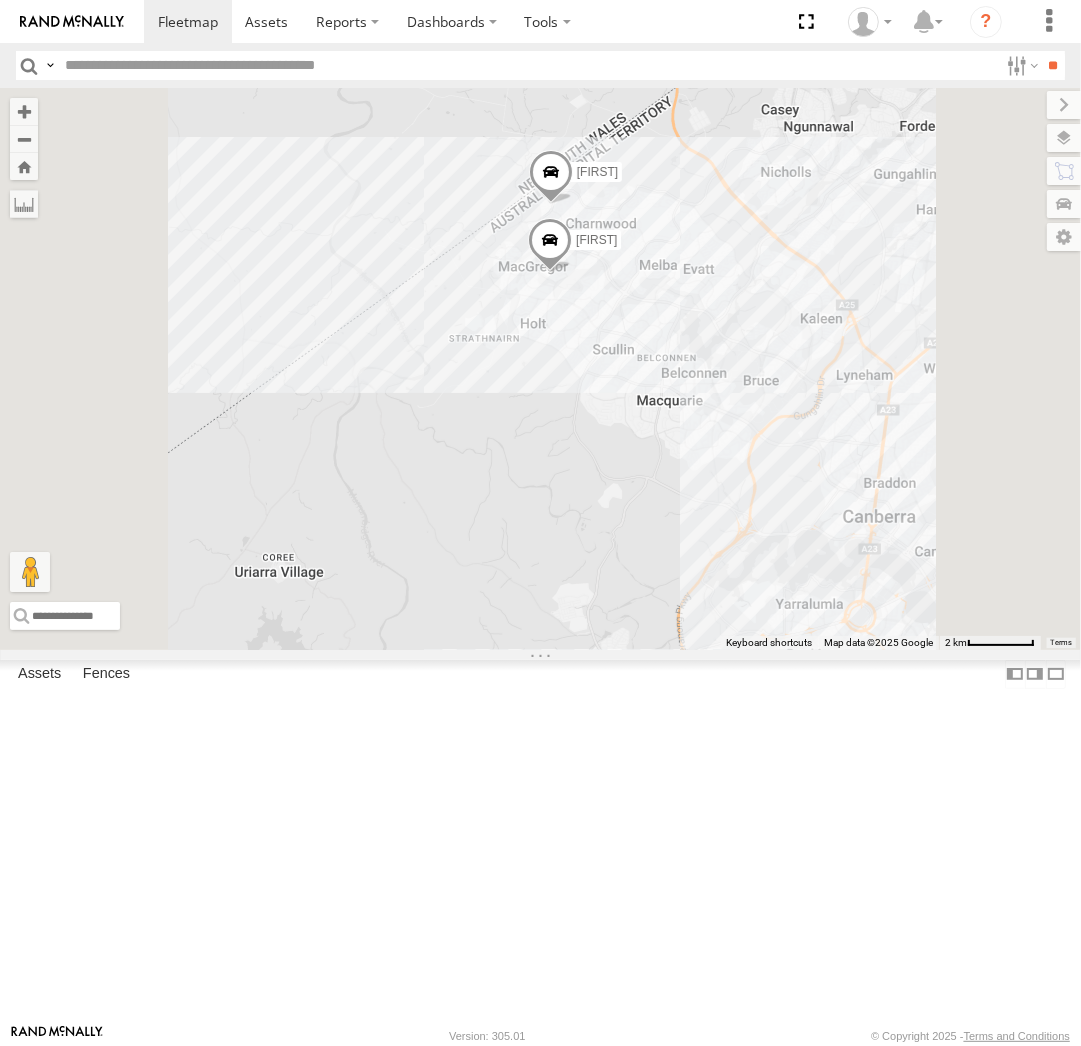 drag, startPoint x: 836, startPoint y: 471, endPoint x: 805, endPoint y: 431, distance: 50.606323 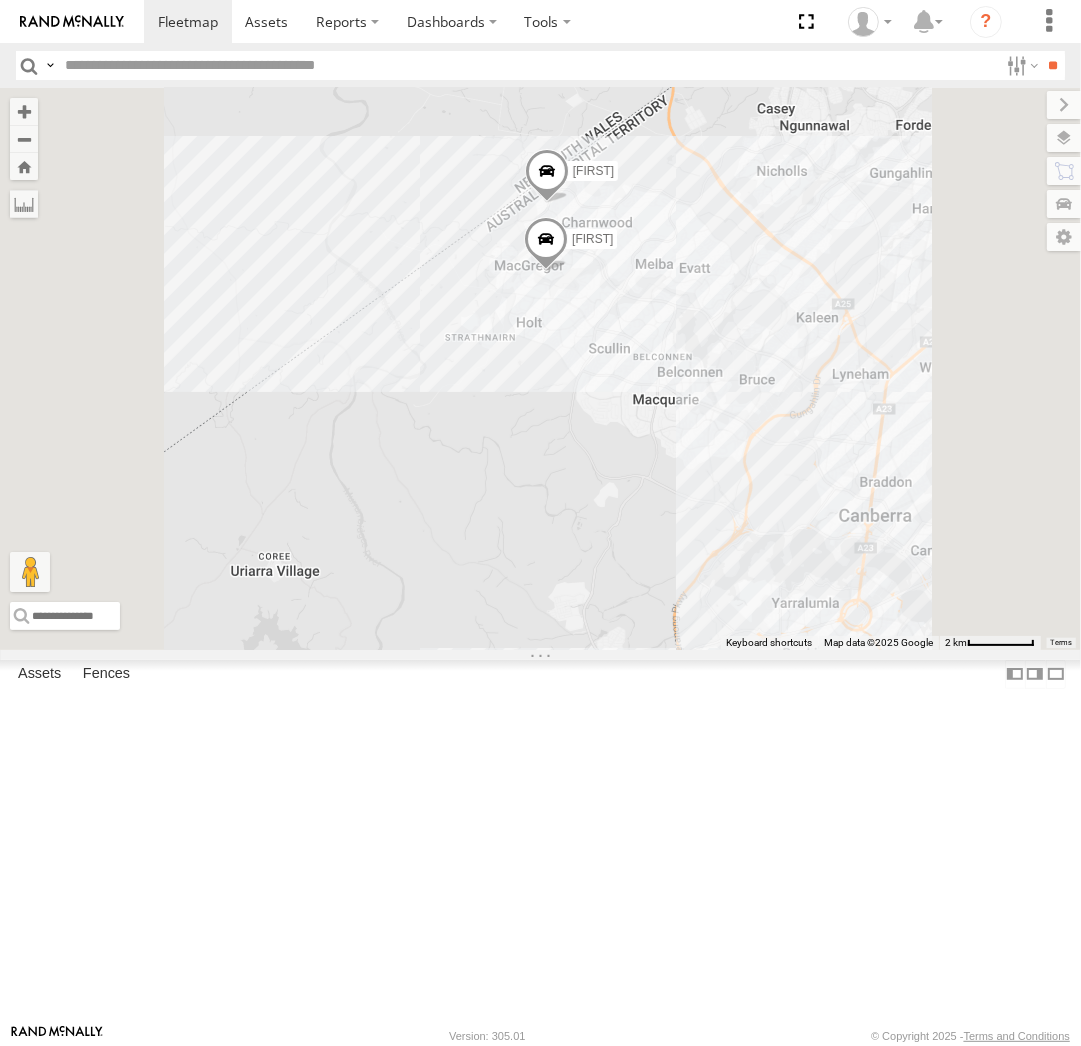 click at bounding box center [546, 176] 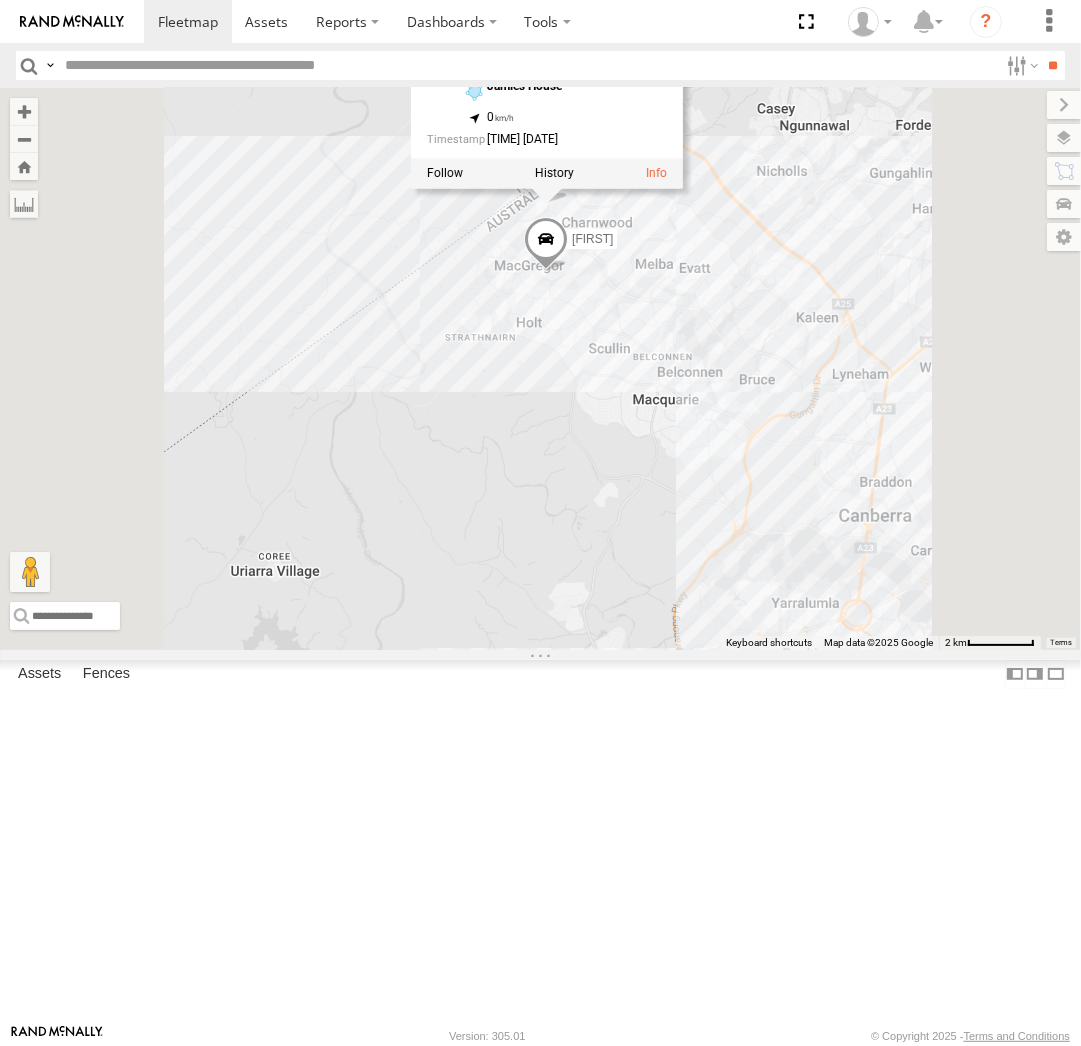 click on "Daniel Andrew Tom Kyle Peter Jamie Jamie All Assets Jamies House -35.19268 ,  149.01814 0 09:03:21 08/08/2025" at bounding box center (540, 368) 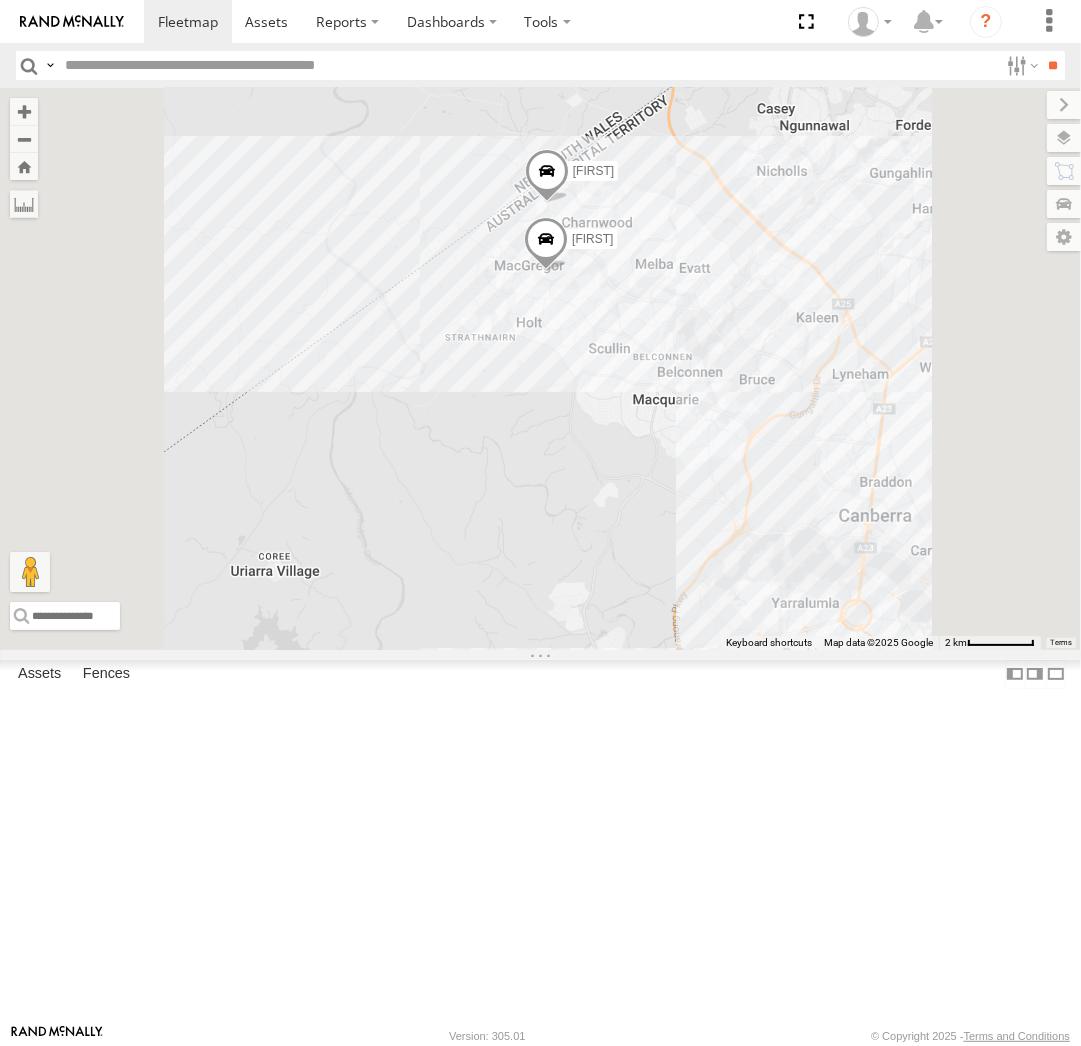 click at bounding box center (546, 244) 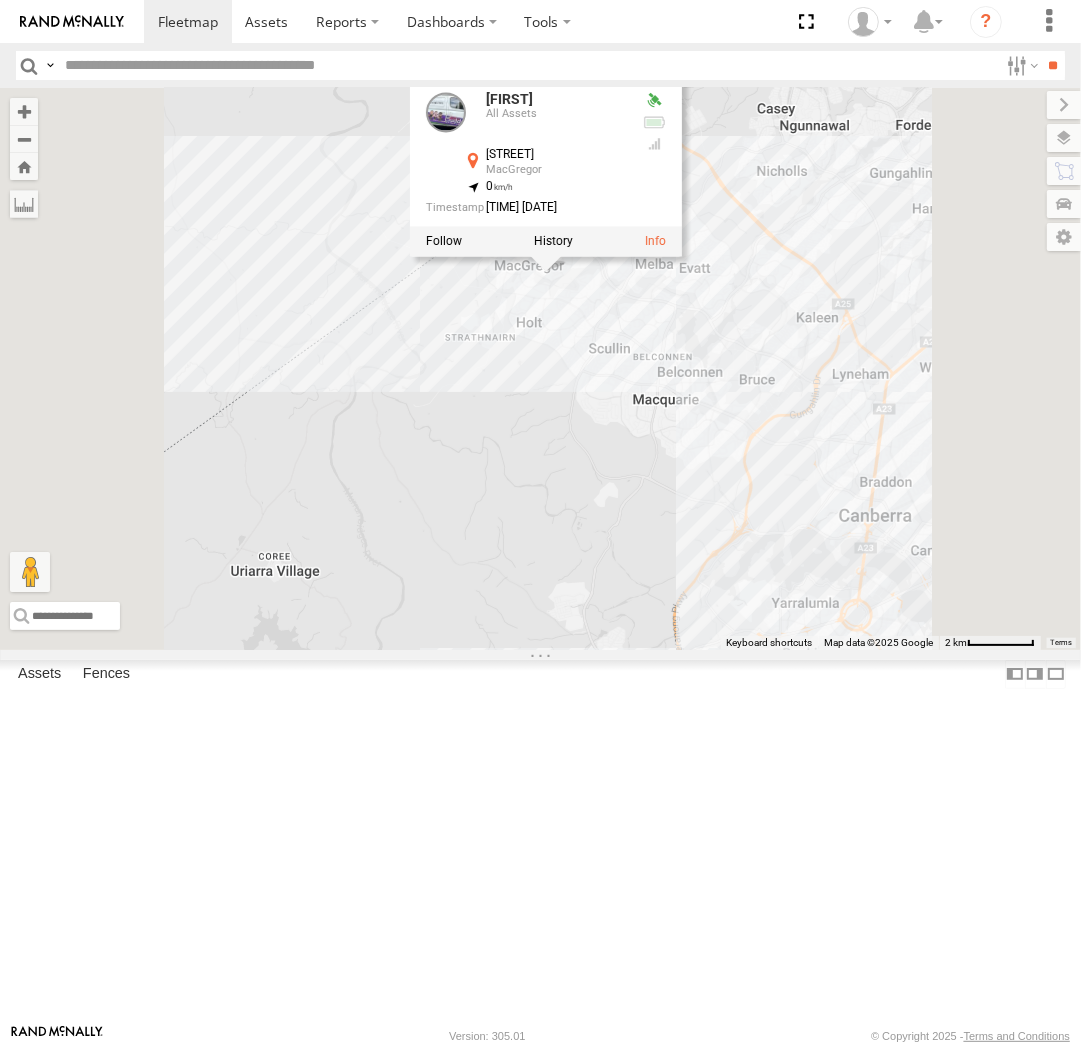 click on "Daniel Andrew Tom Kyle Peter Jamie Peter All Assets Clubbe Cres MacGregor -35.21177 ,  149.0179 0 09:26:06 08/08/2025" at bounding box center [540, 368] 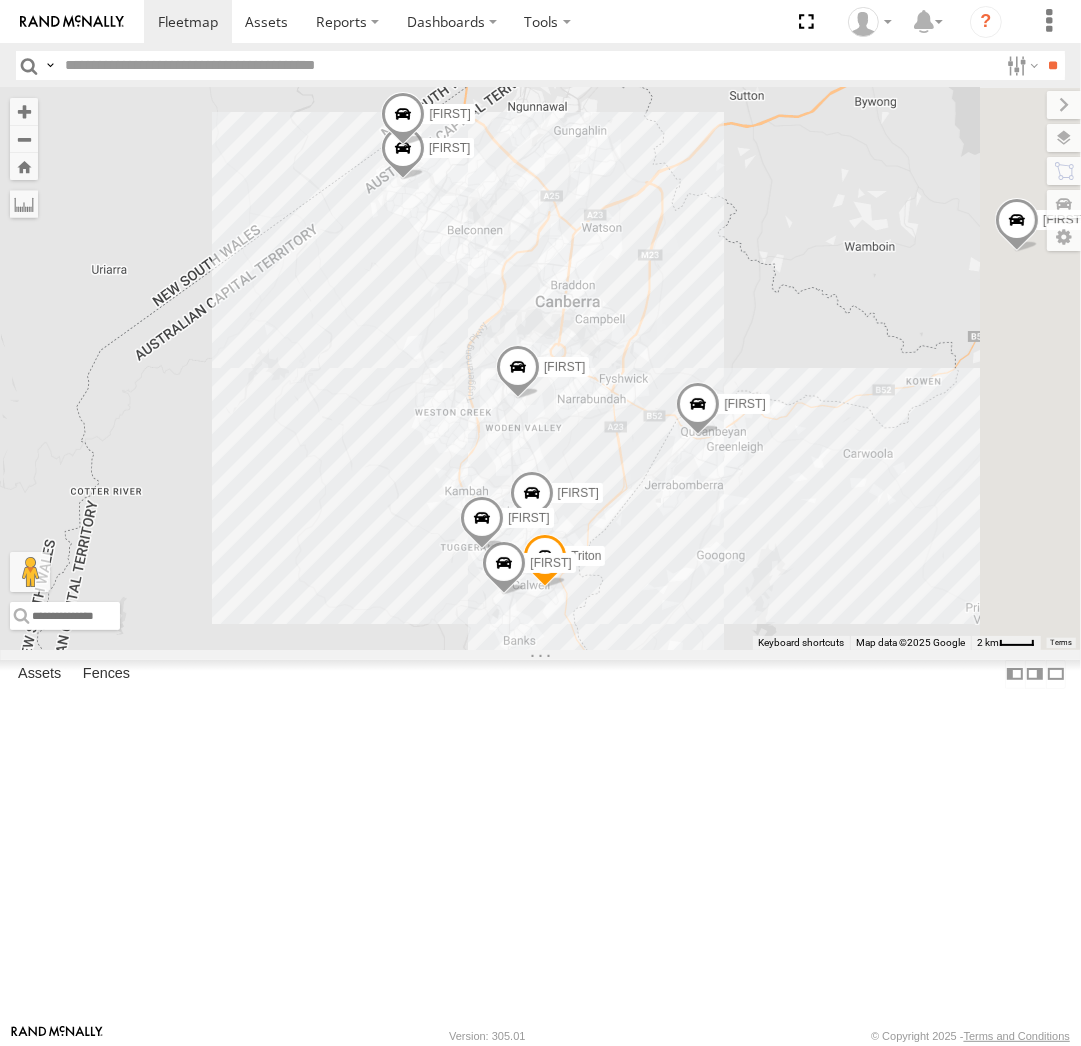 drag, startPoint x: 881, startPoint y: 677, endPoint x: 682, endPoint y: 477, distance: 282.1365 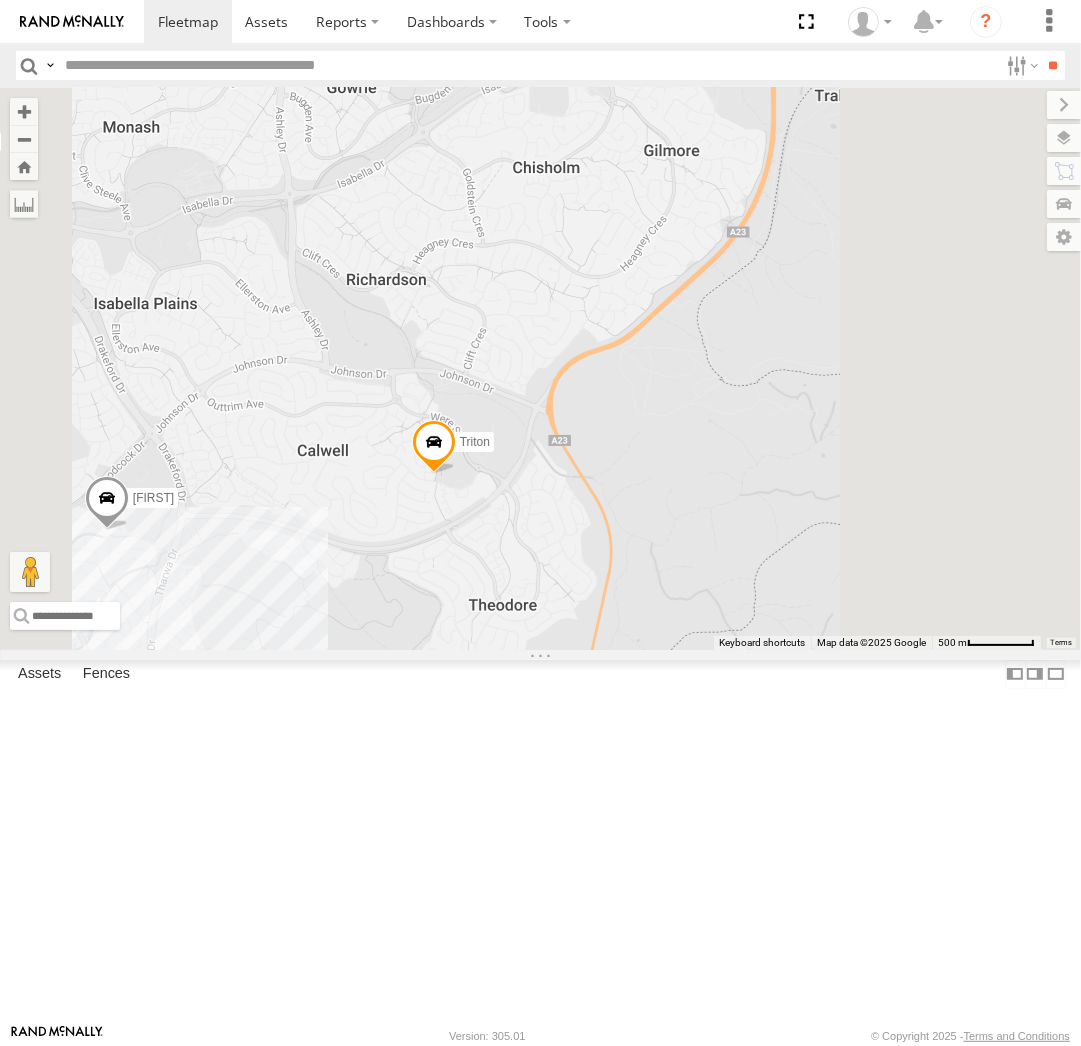 click at bounding box center [433, 447] 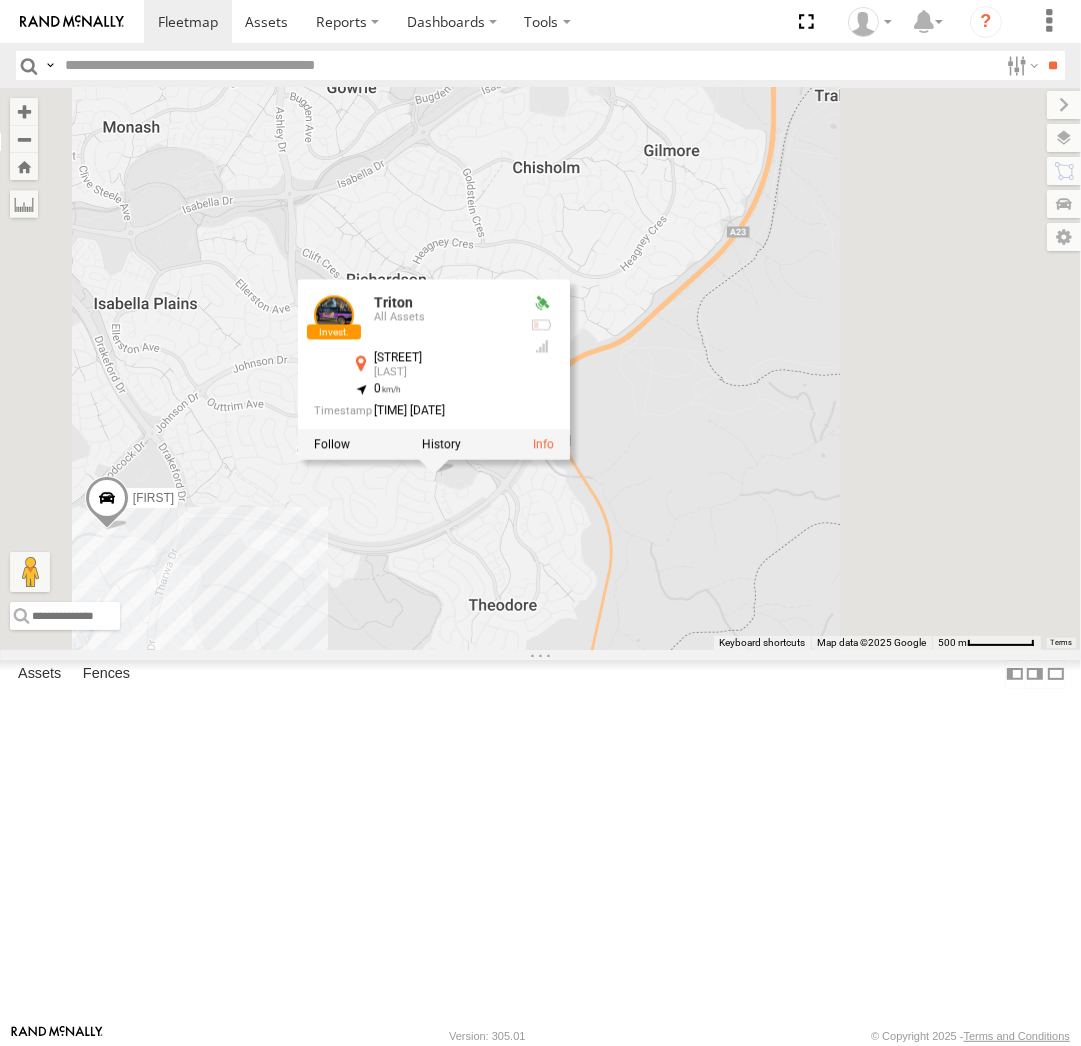 click on "Daniel Andrew Tom Kyle Peter Jamie Michael Triton Chris Triton All Assets Dane Clos Calwell -35.44048 ,  149.11552 0 20:20:05 06/08/2025" at bounding box center (540, 368) 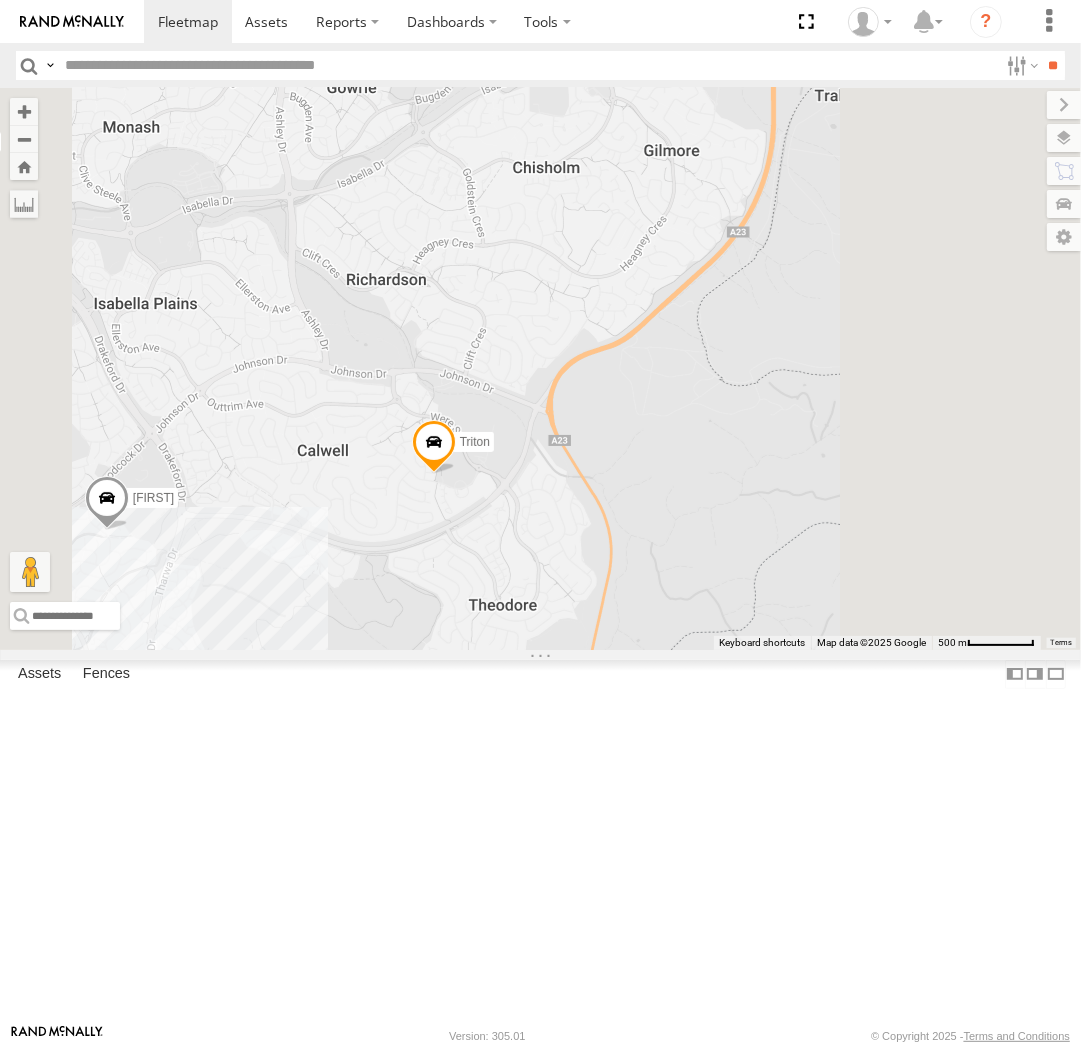 click on "Michael
All Assets
Michaels House
Call A Buddy
-35.44441 149.08746
Video
Daniel
All Assets
McNicoll Pl
Hughes
-35.33495 149.09683
Video" at bounding box center (0, 0) 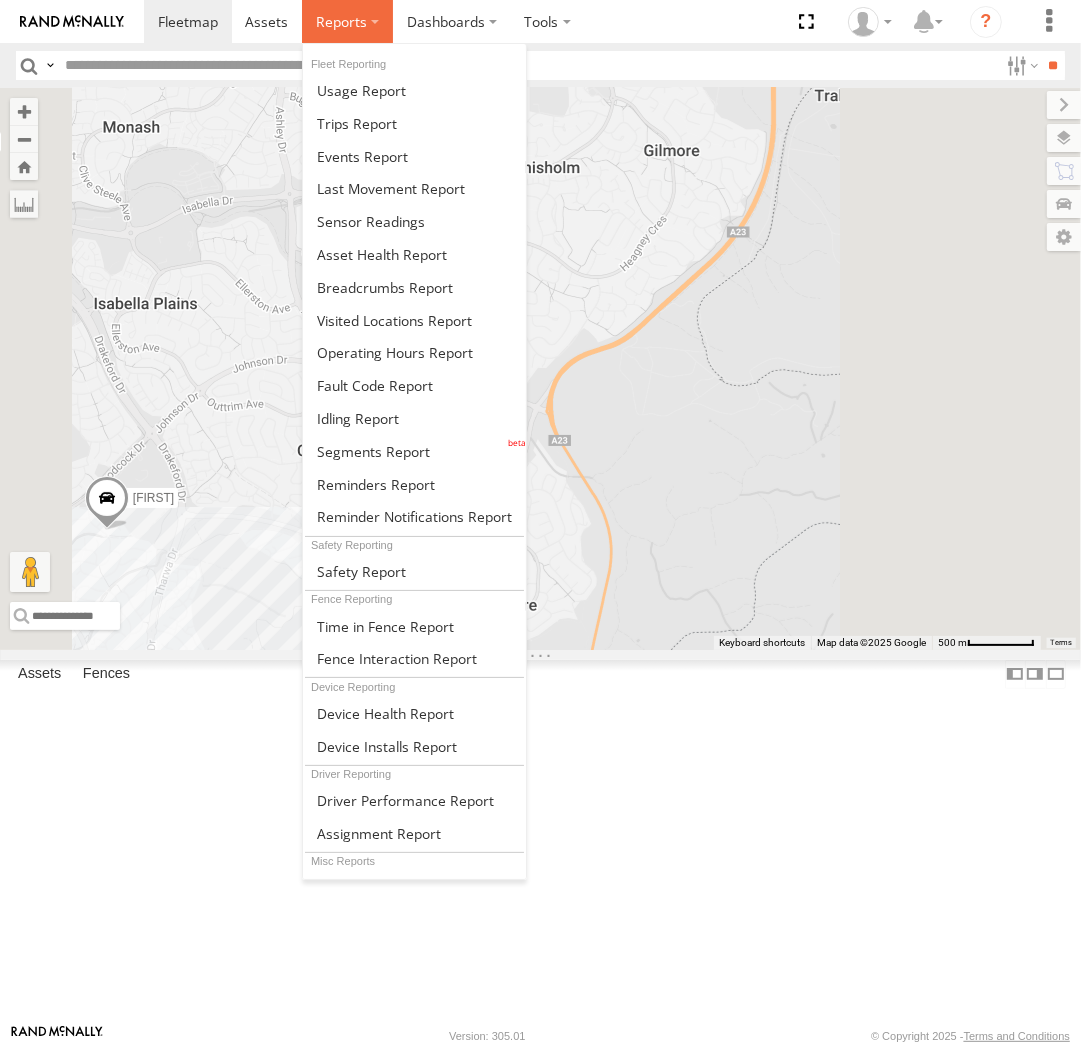 click at bounding box center (341, 21) 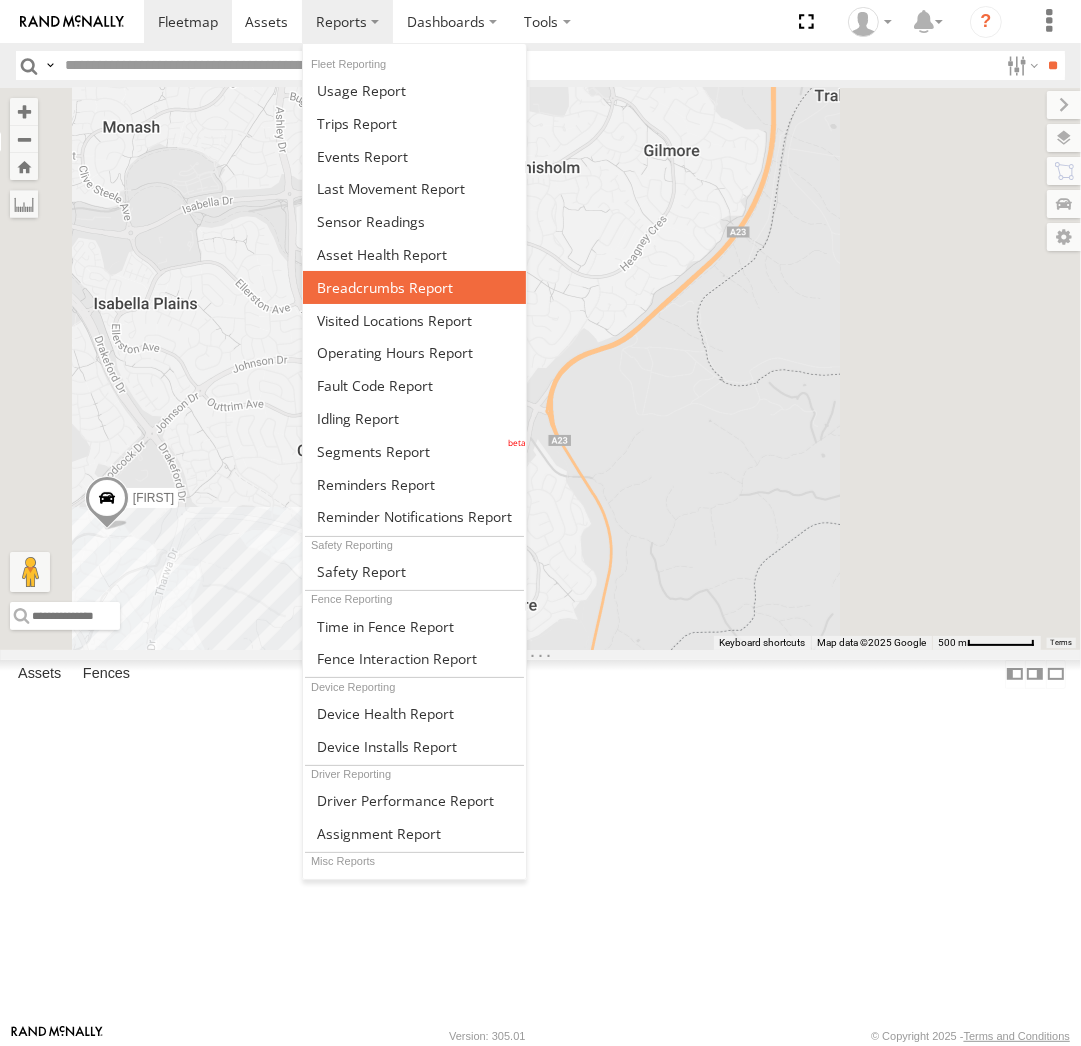 click at bounding box center [385, 287] 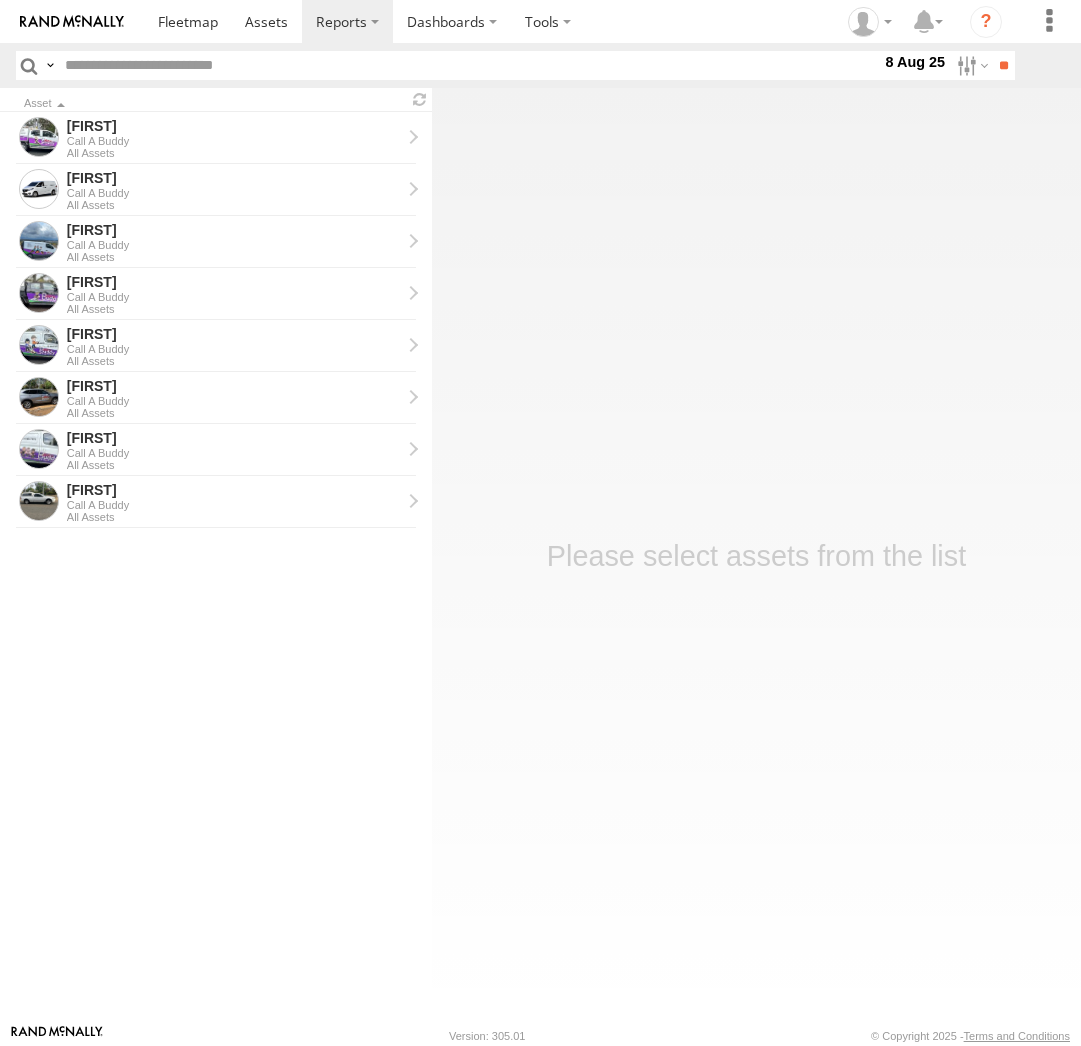 scroll, scrollTop: 0, scrollLeft: 0, axis: both 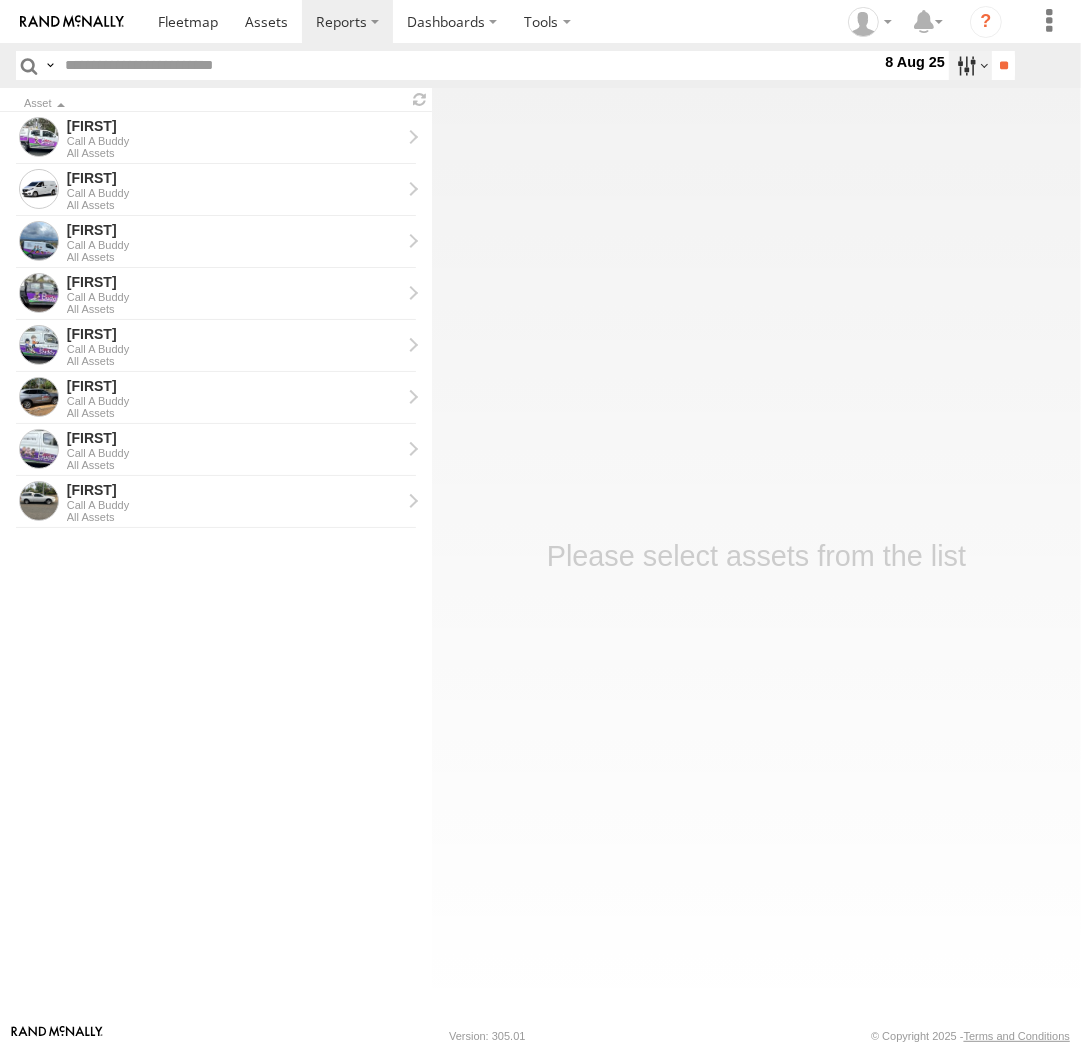 click at bounding box center [970, 65] 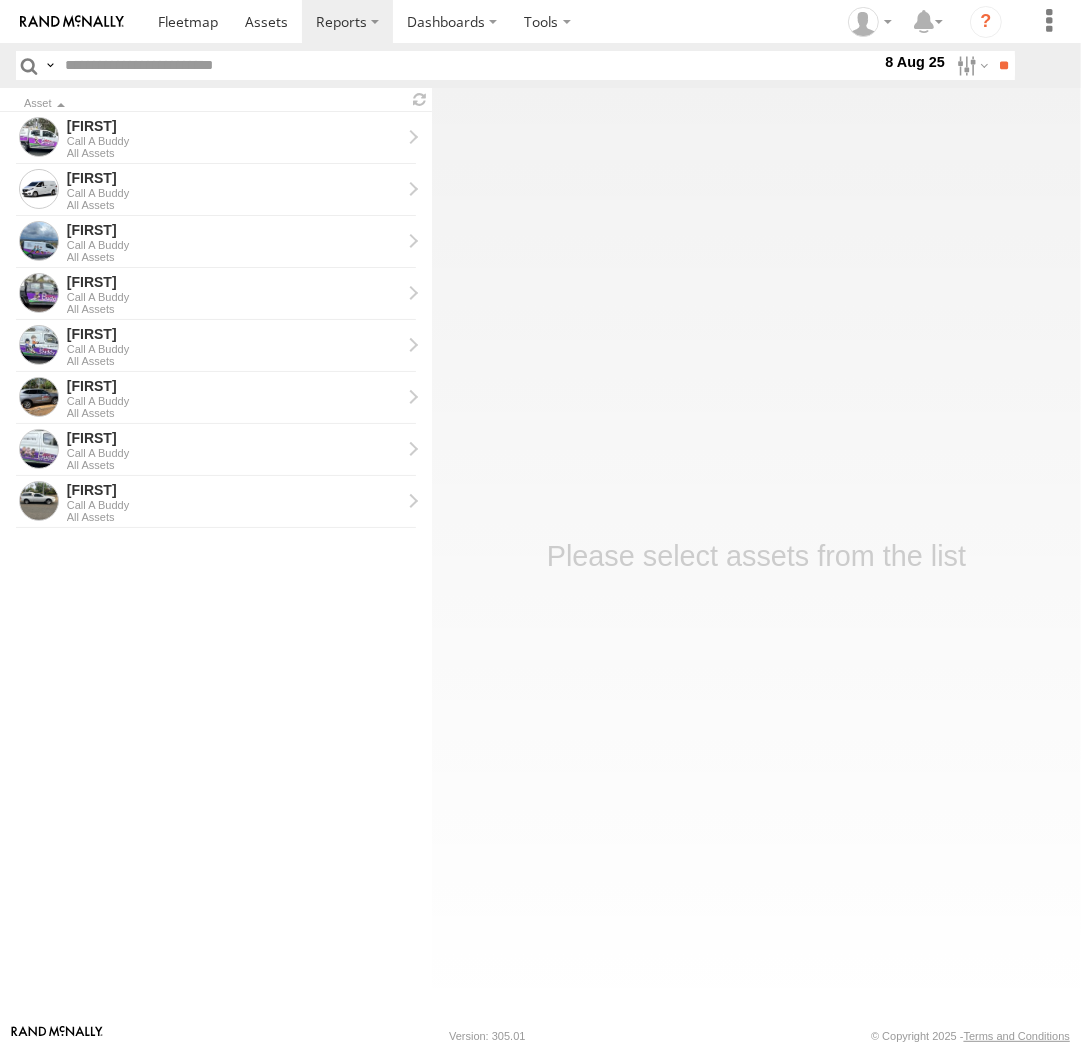 click at bounding box center [0, 0] 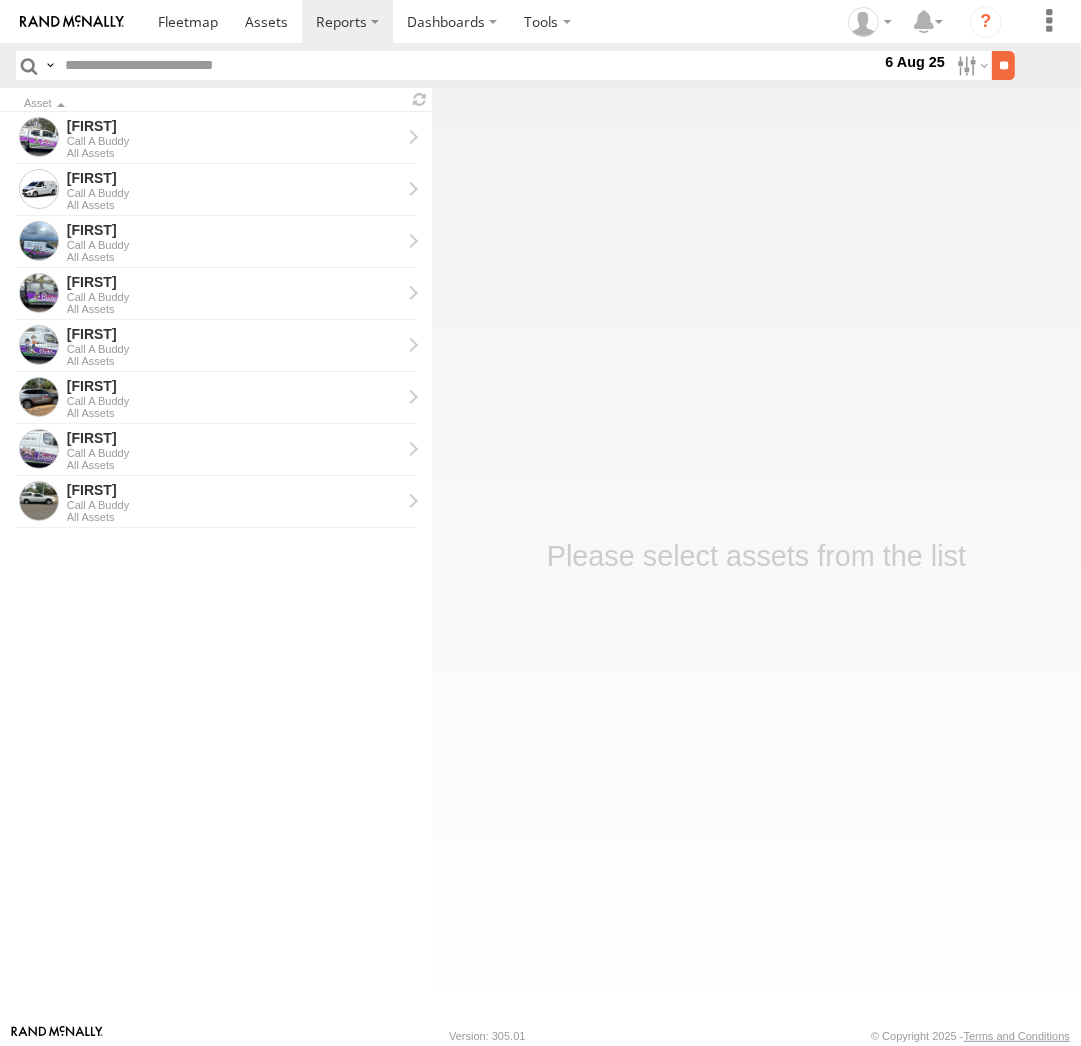 click on "**" at bounding box center [1003, 65] 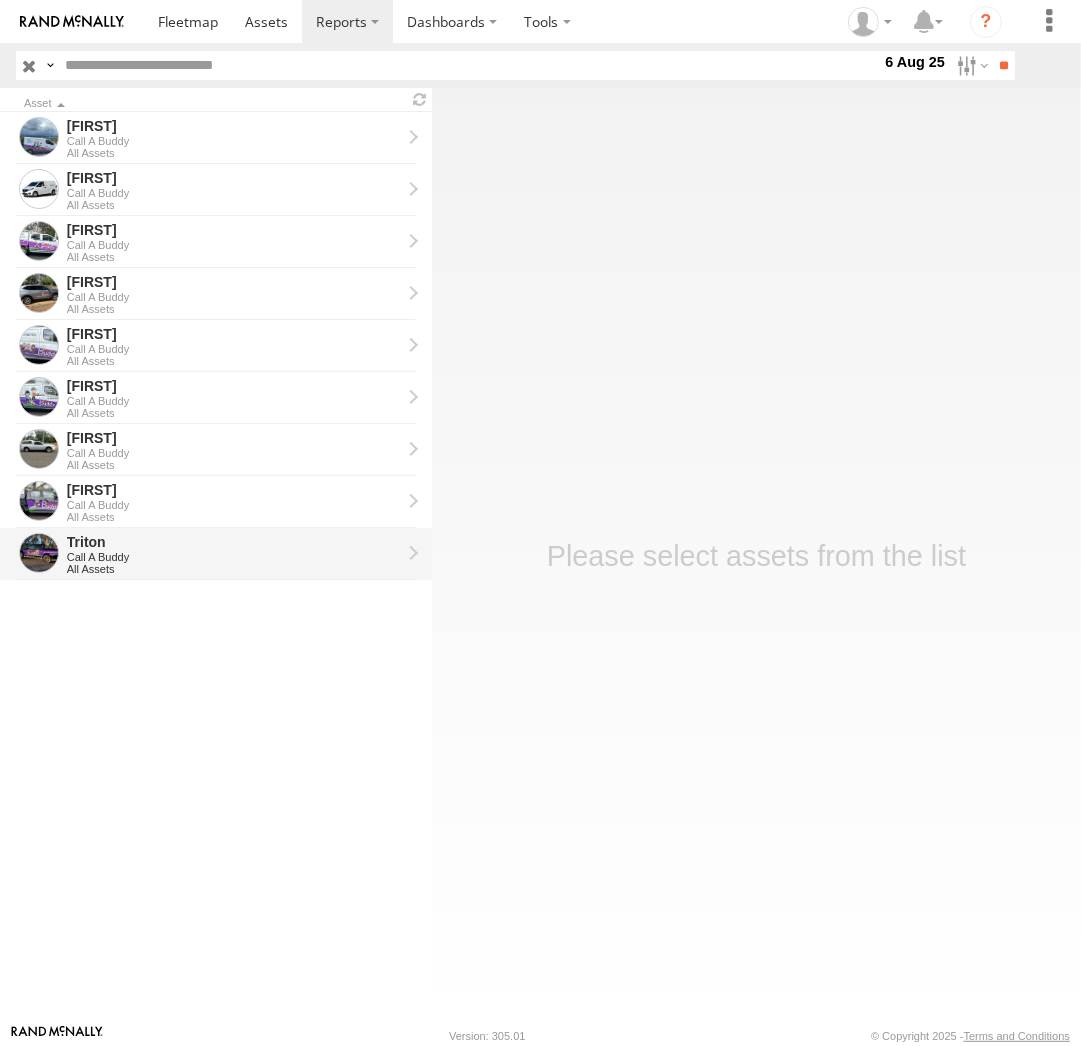 click on "Triton" at bounding box center [234, 542] 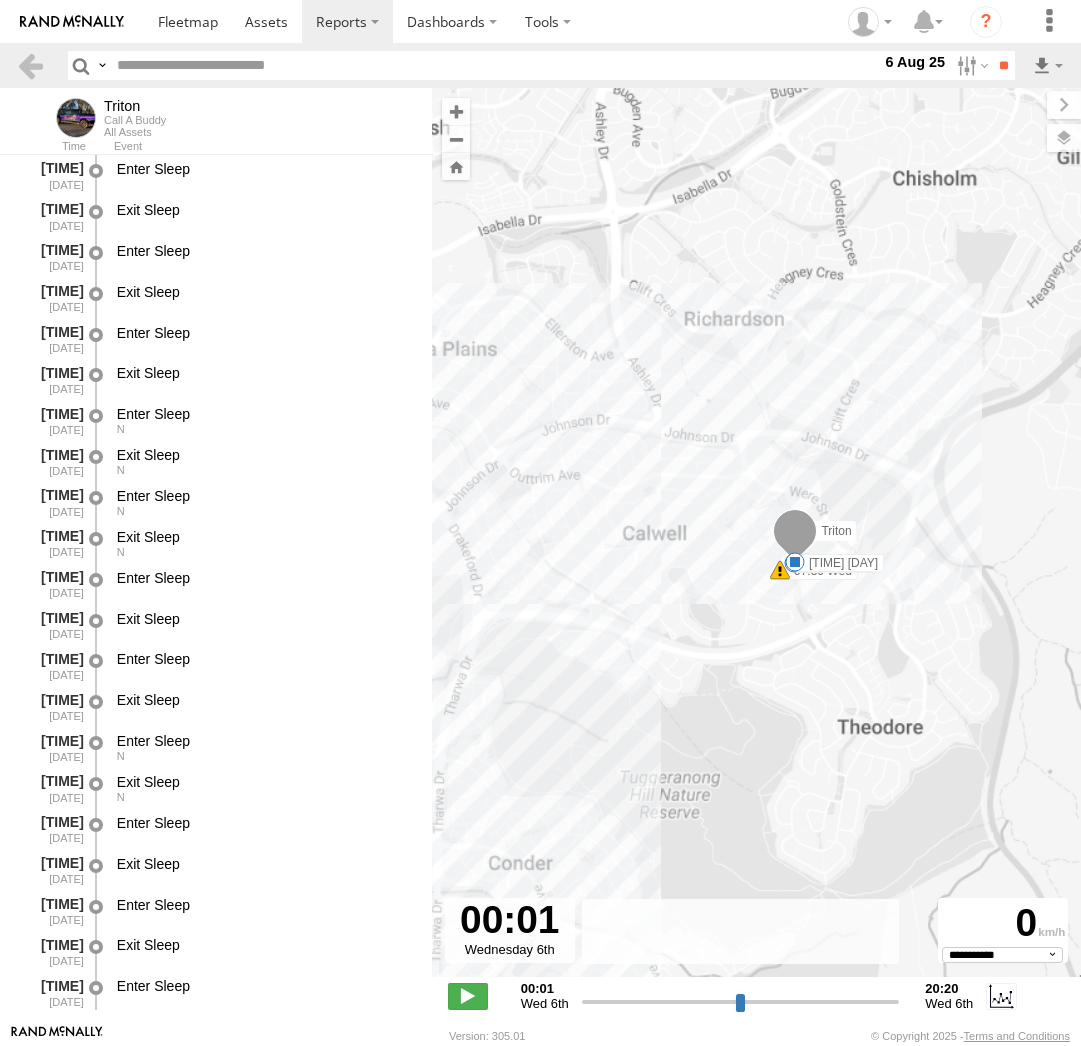 select on "**********" 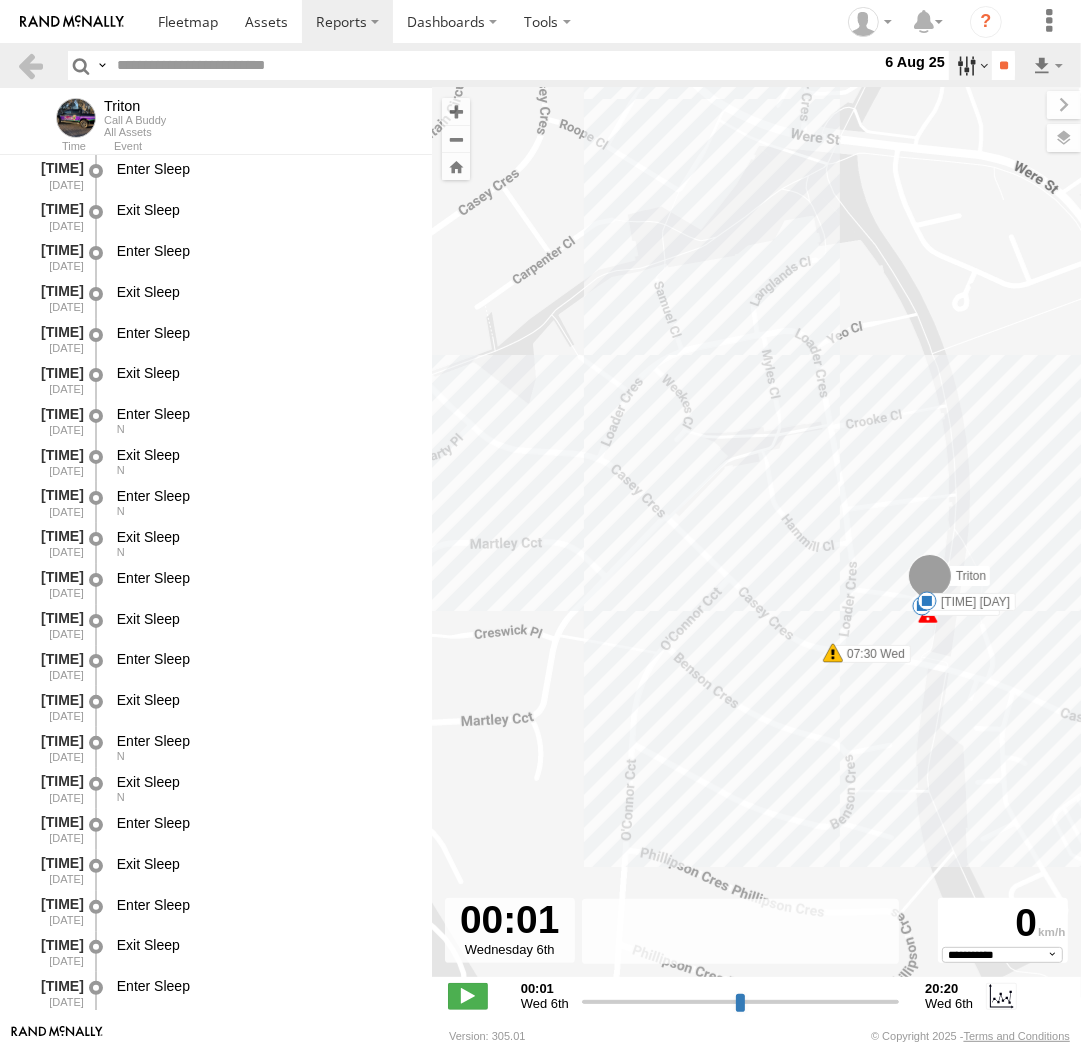 click at bounding box center [970, 65] 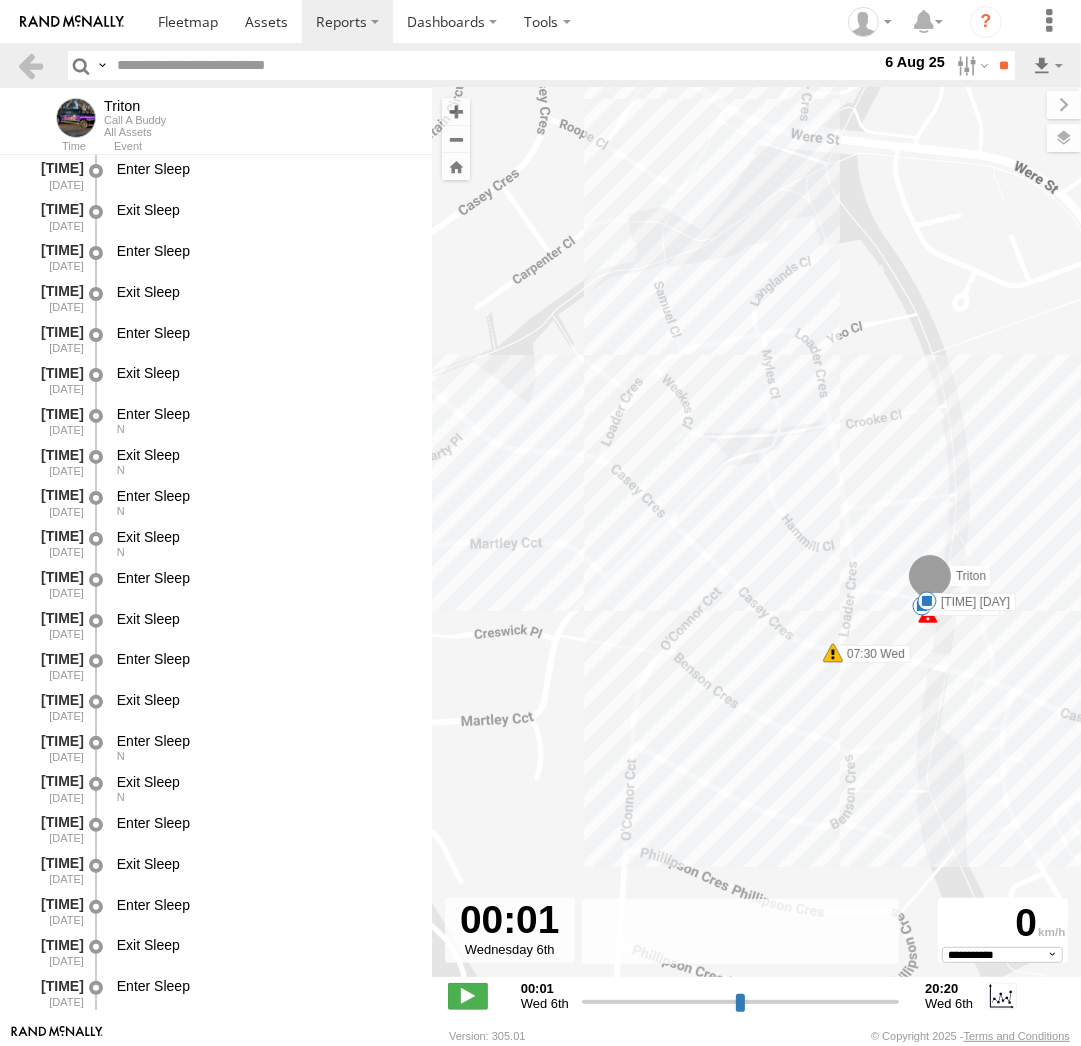 click at bounding box center [0, 0] 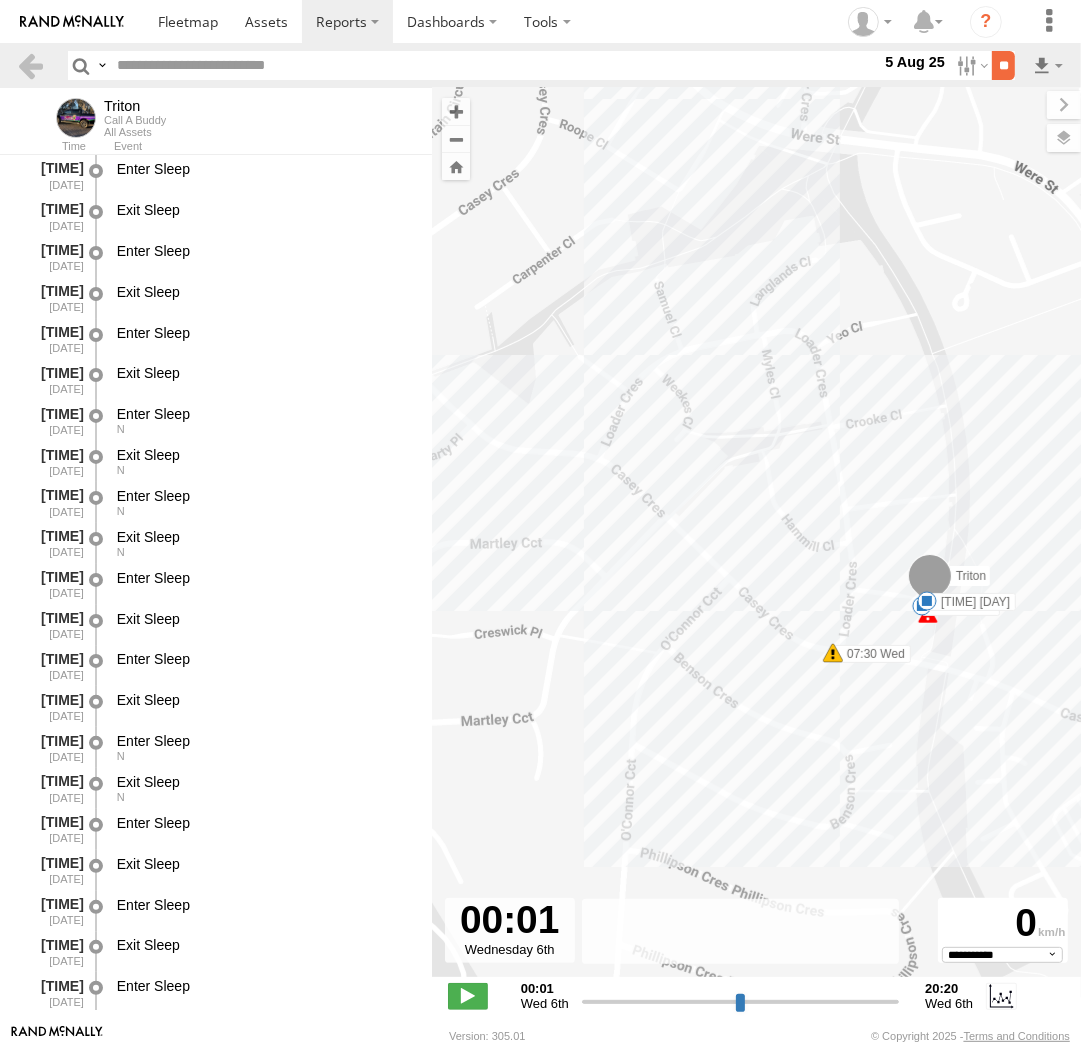 click on "**" at bounding box center [1003, 65] 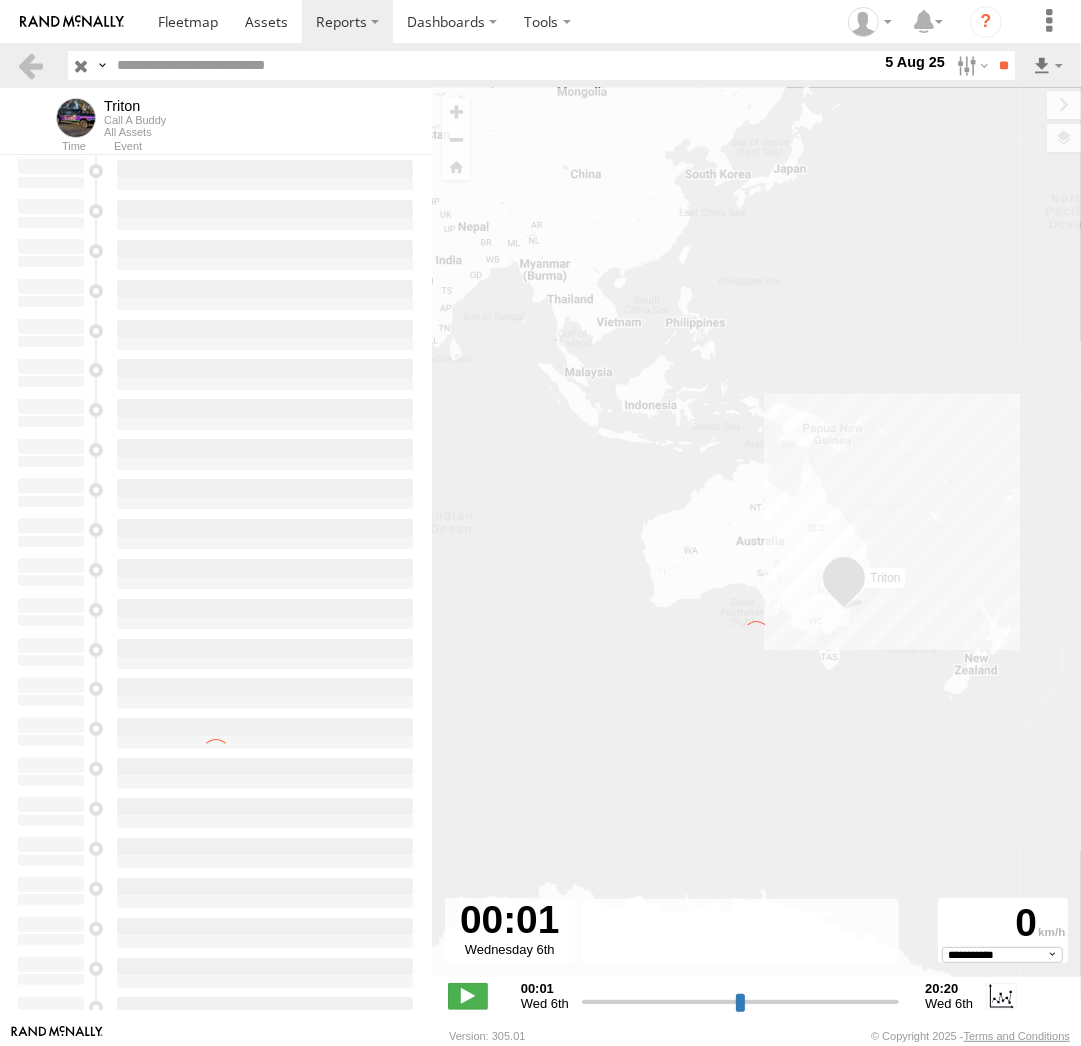 type on "**********" 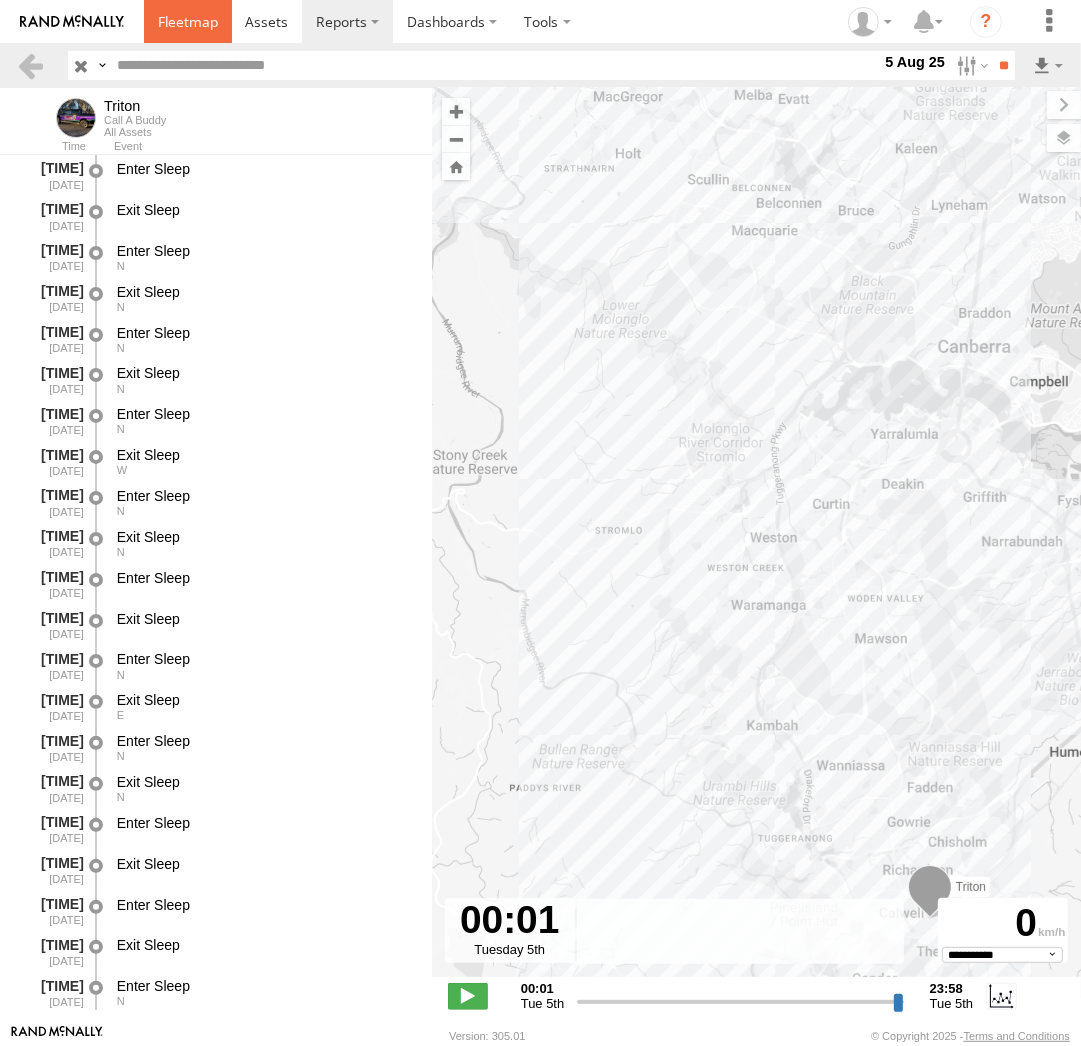 click at bounding box center (188, 21) 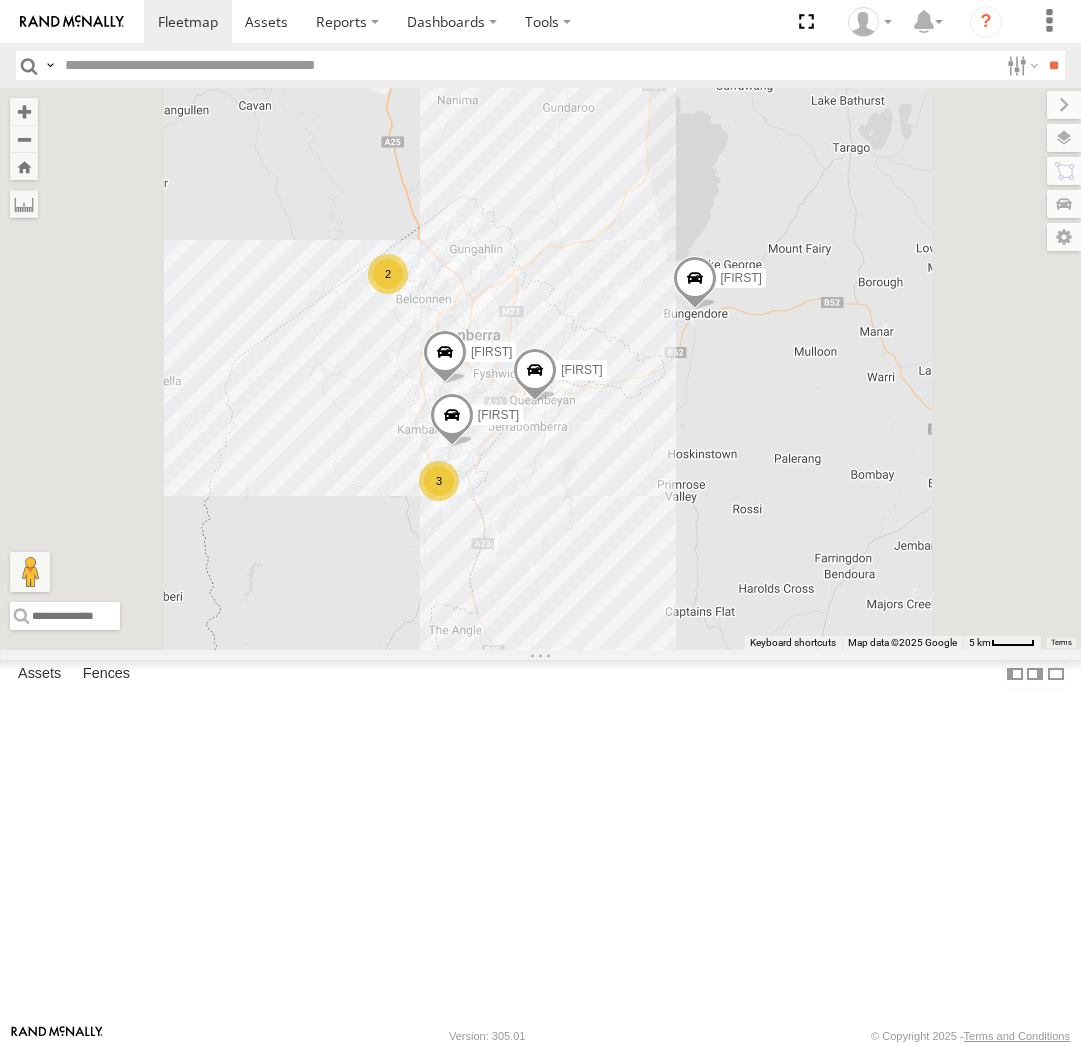 scroll, scrollTop: 0, scrollLeft: 0, axis: both 